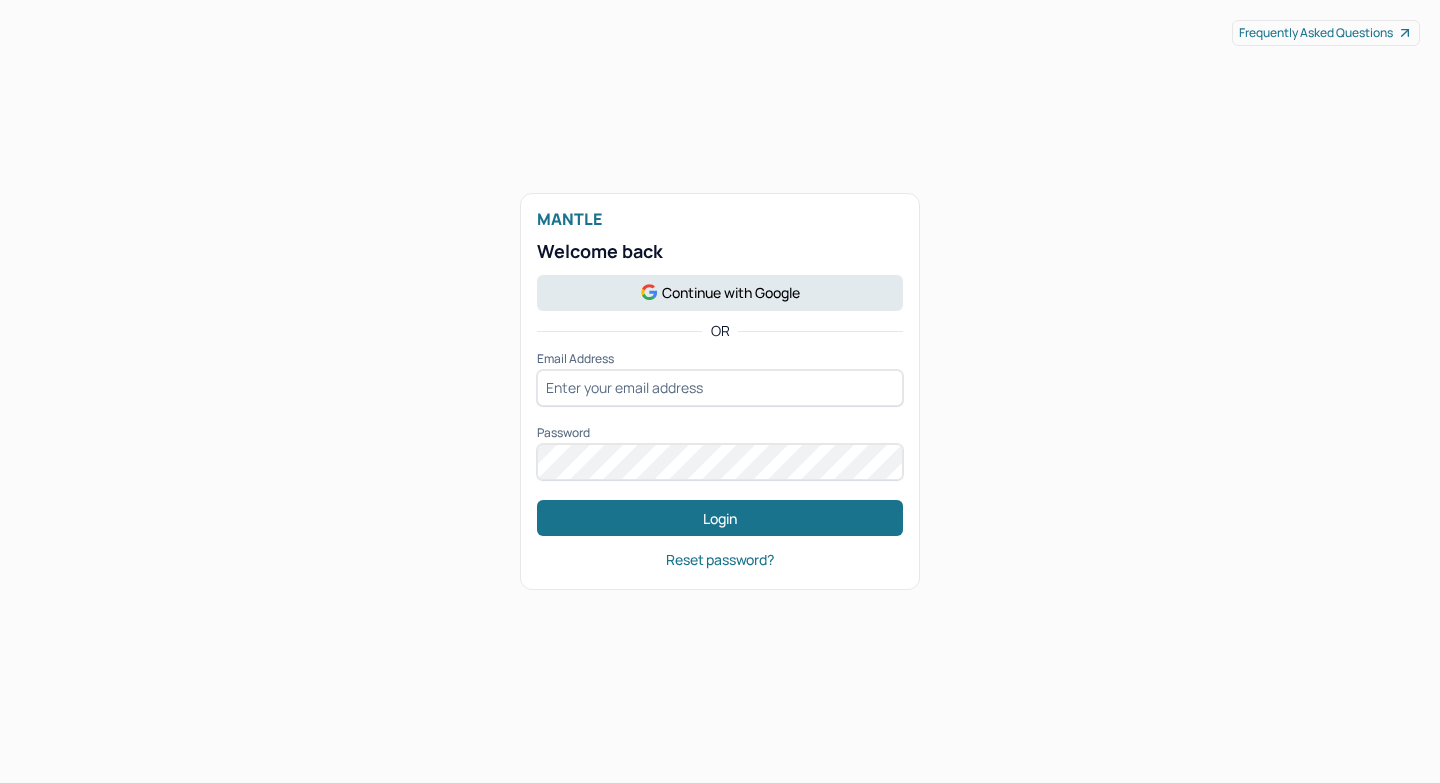 scroll, scrollTop: 0, scrollLeft: 0, axis: both 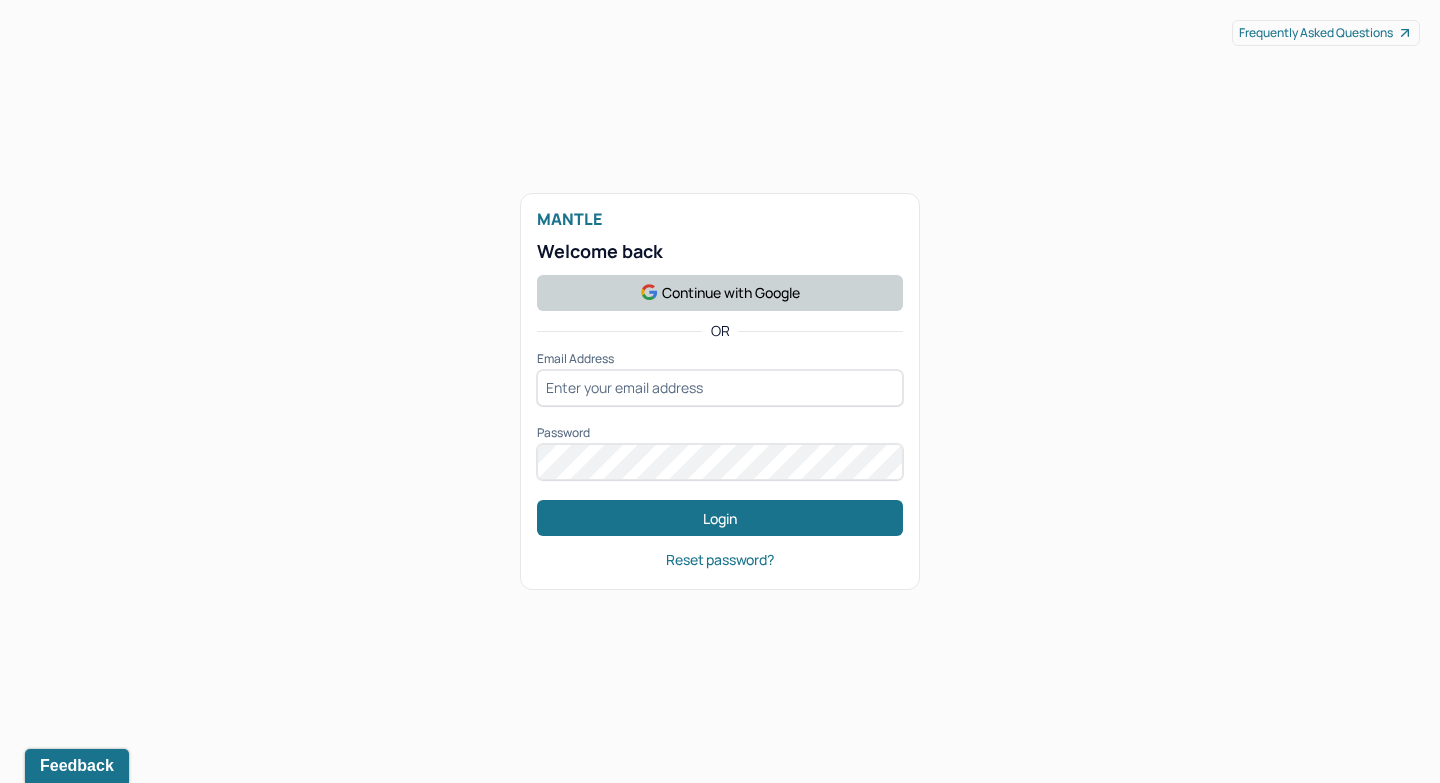click on "Continue with Google" at bounding box center (720, 293) 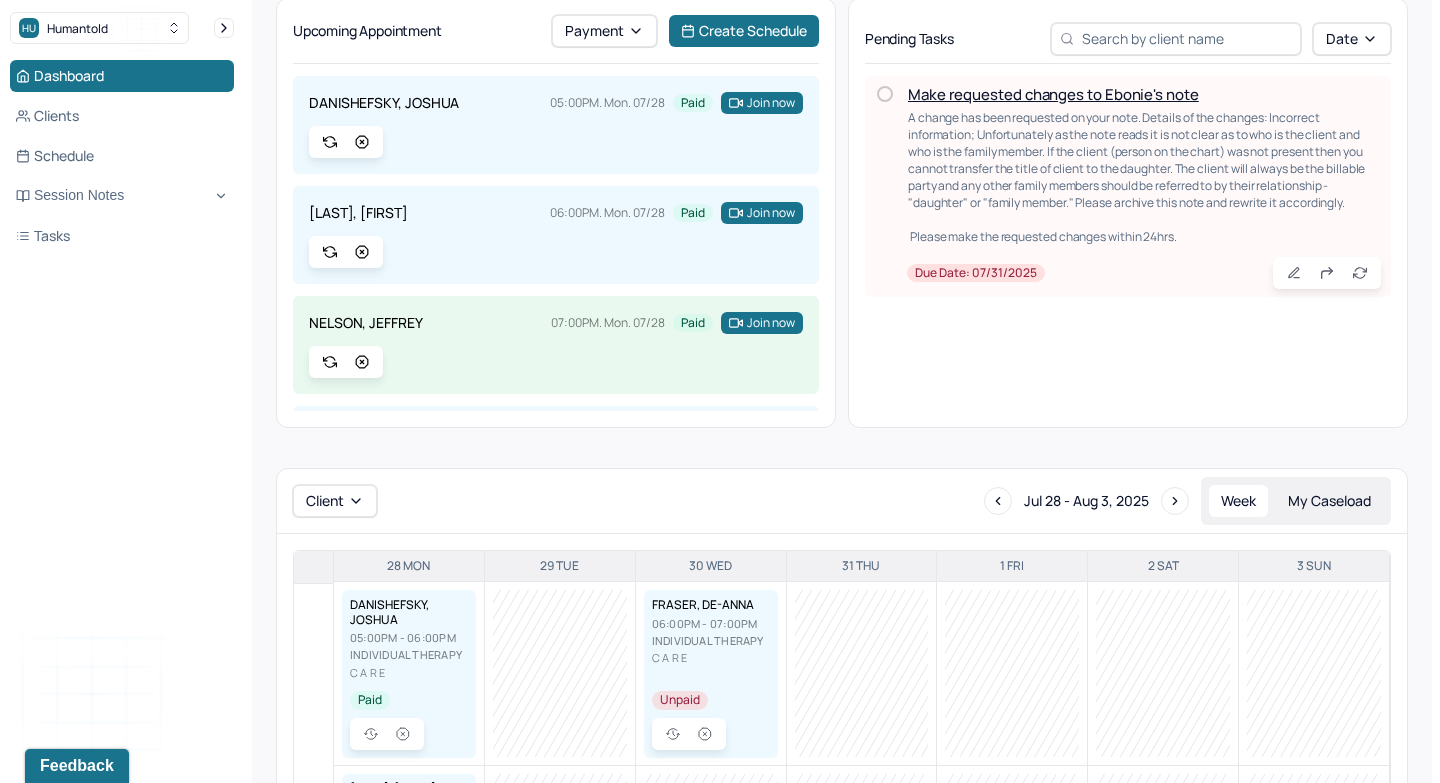 scroll, scrollTop: 109, scrollLeft: 0, axis: vertical 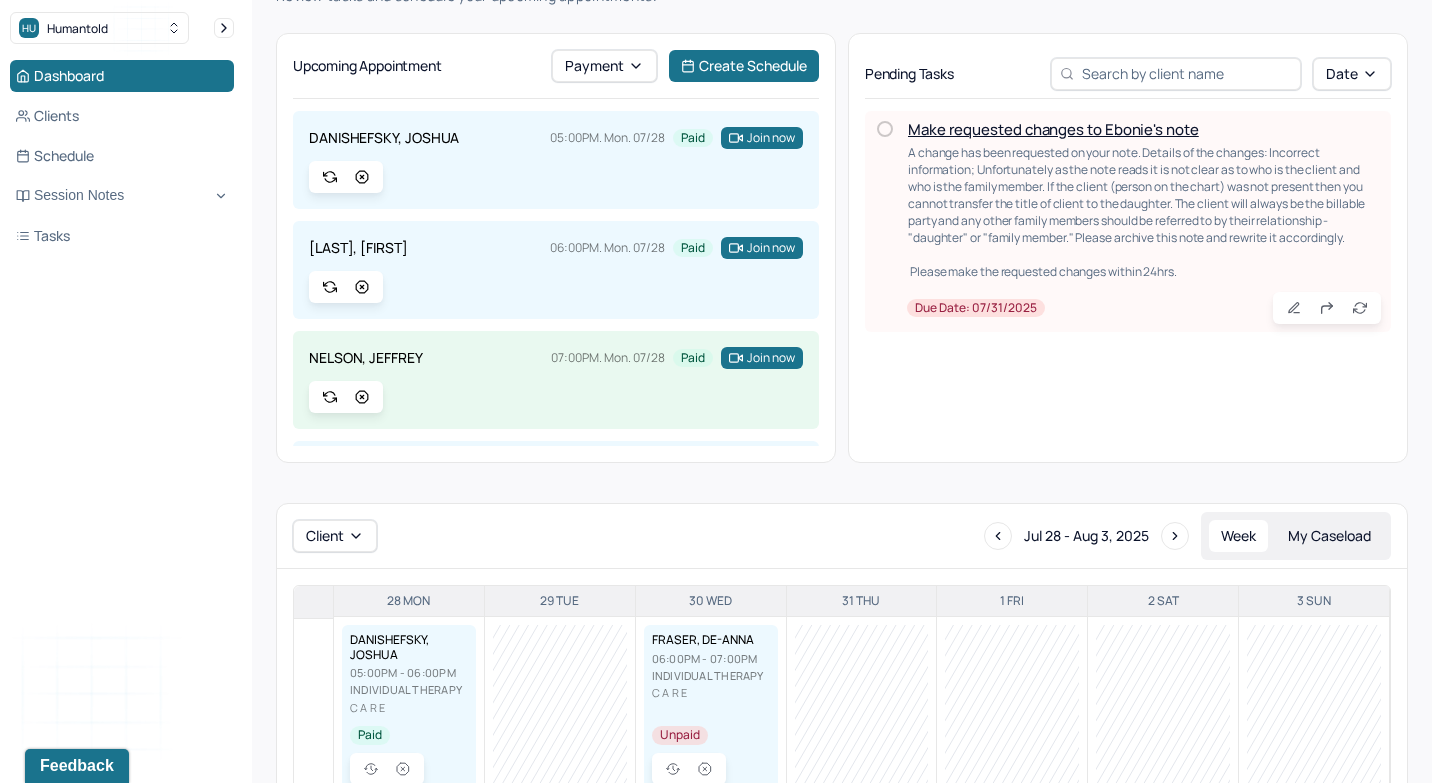 click on "Make requested changes to Ebonie's note" at bounding box center (1053, 129) 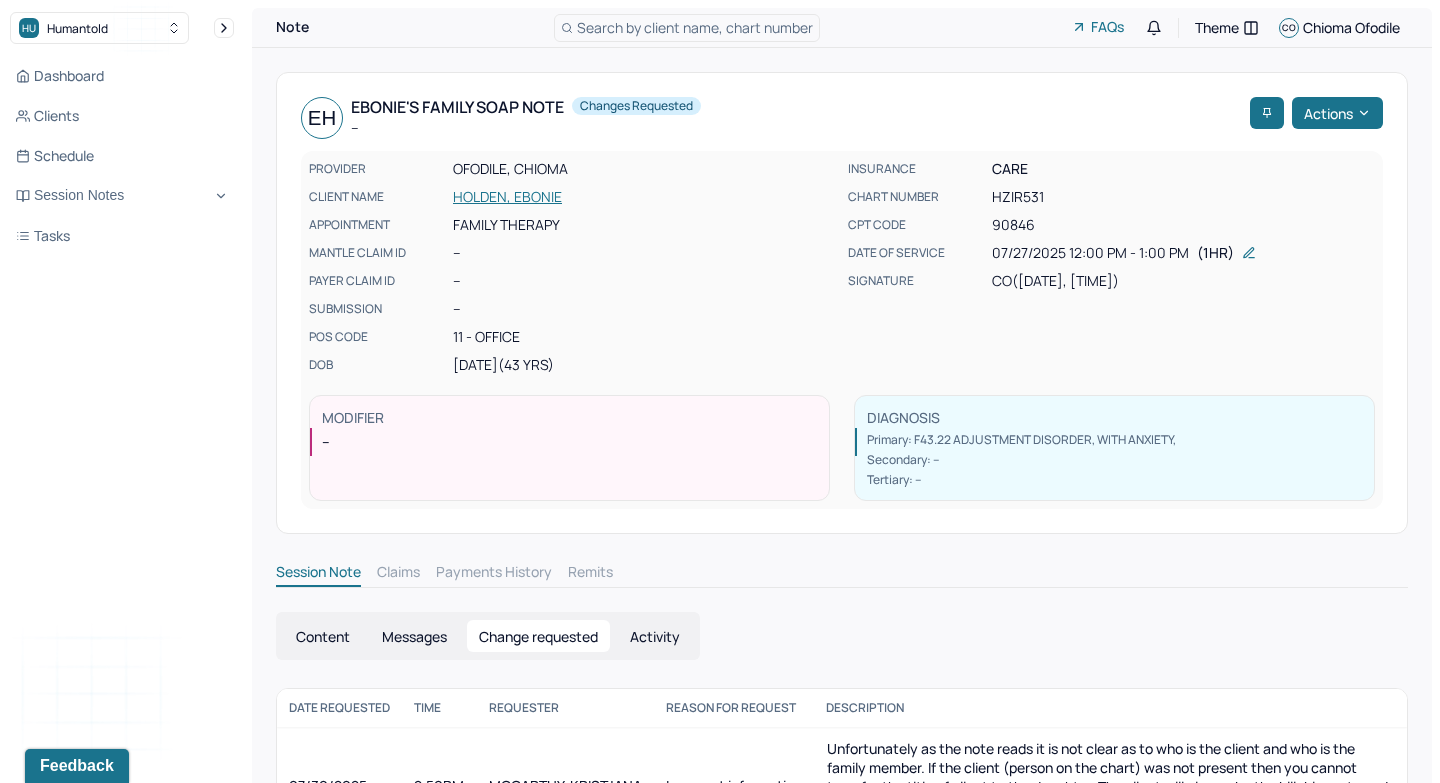 scroll, scrollTop: 160, scrollLeft: 0, axis: vertical 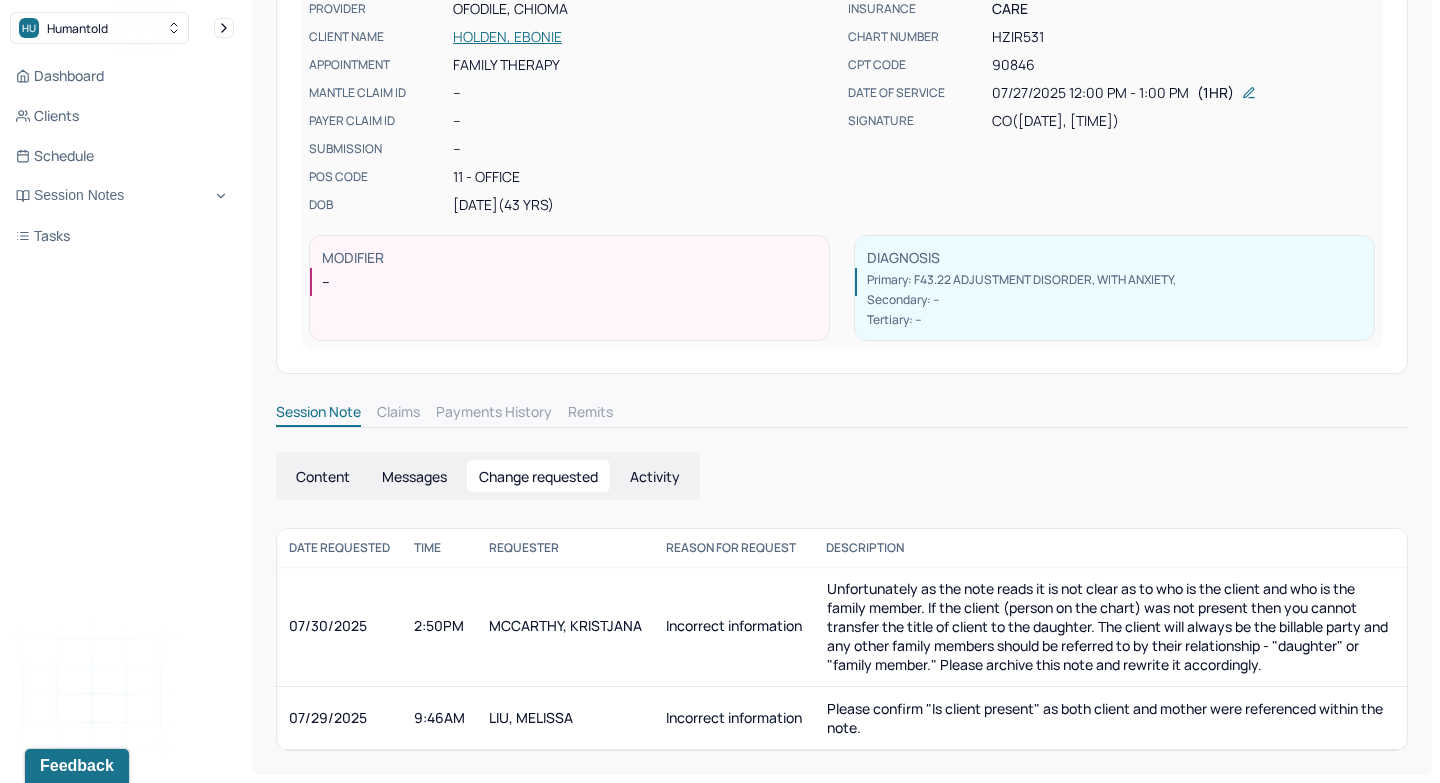 click on "Messages" at bounding box center (414, 476) 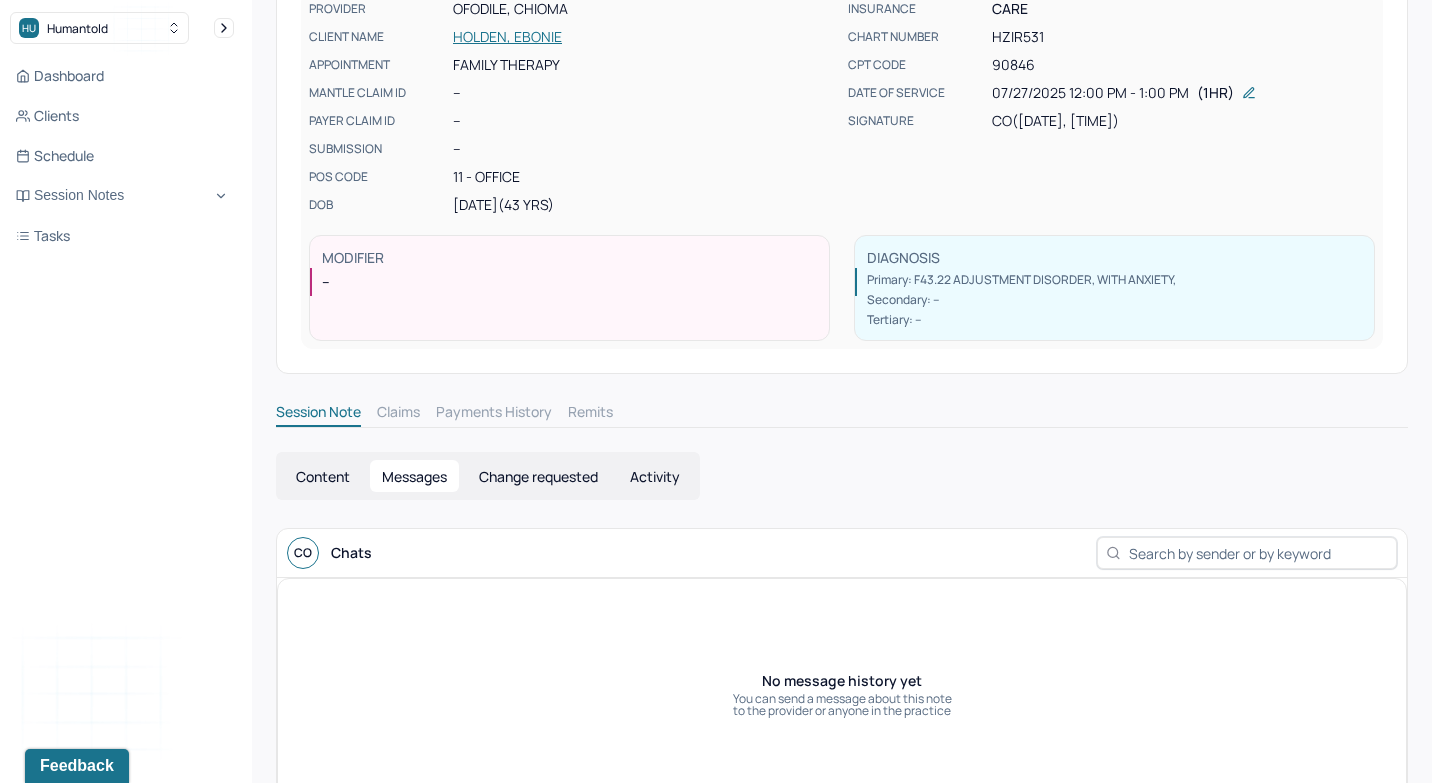 click on "Content" at bounding box center [323, 476] 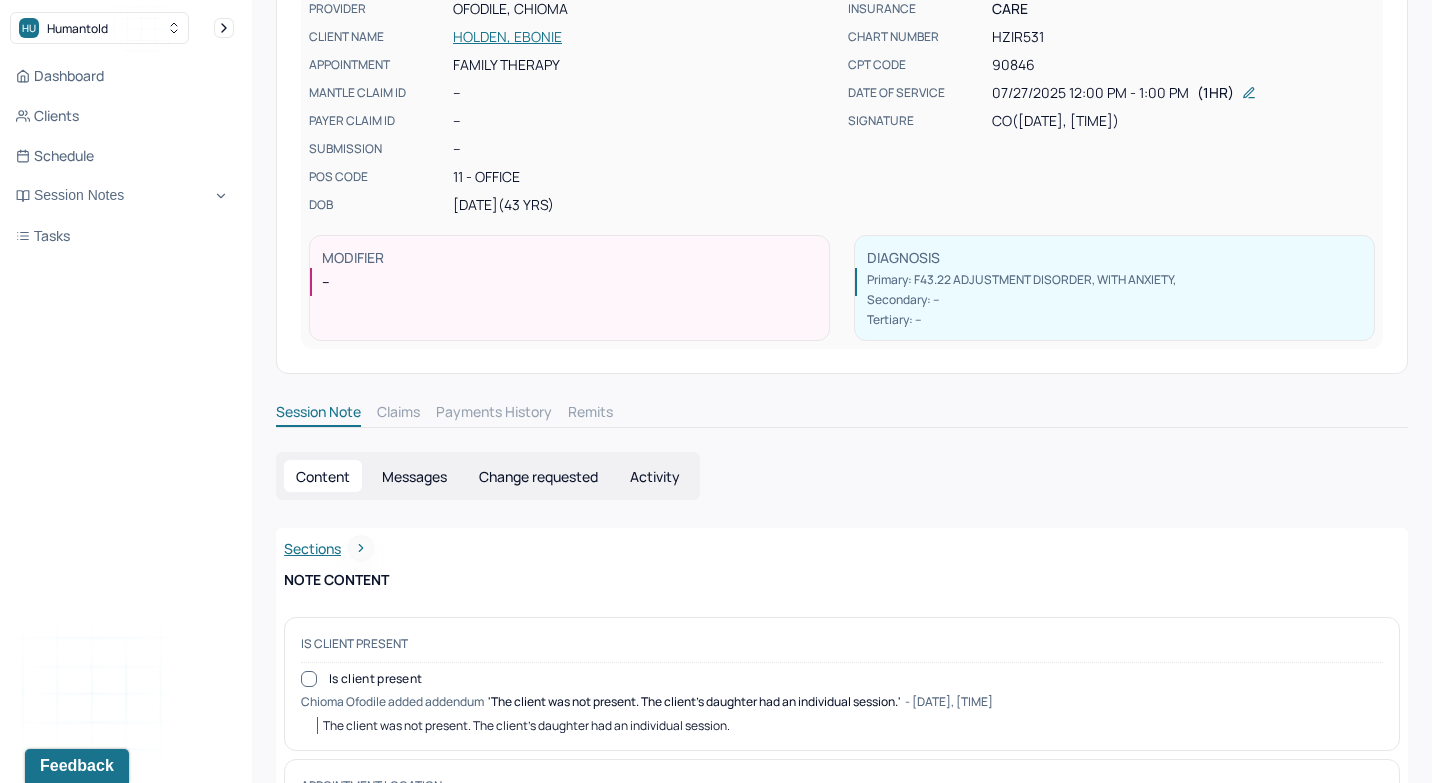 click on "Content" at bounding box center (323, 476) 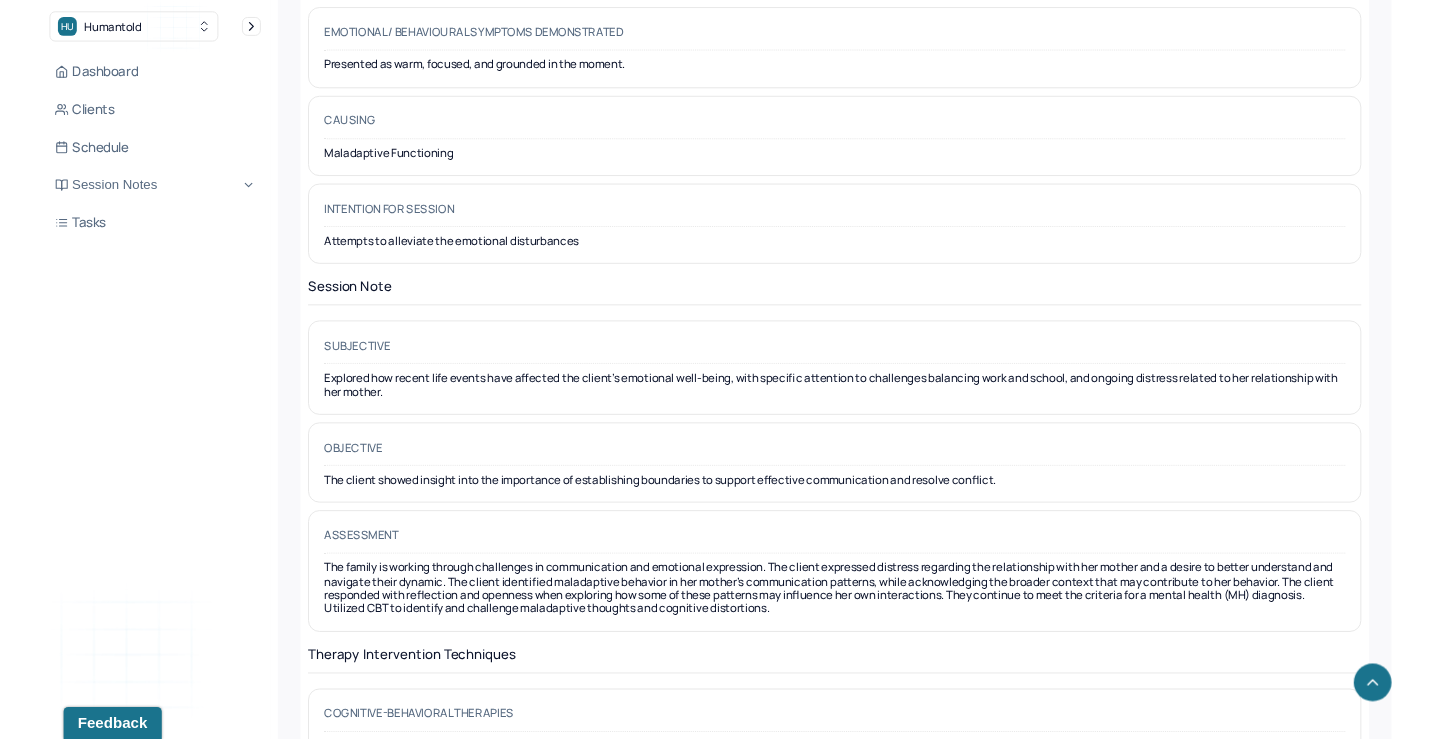 scroll, scrollTop: 1663, scrollLeft: 0, axis: vertical 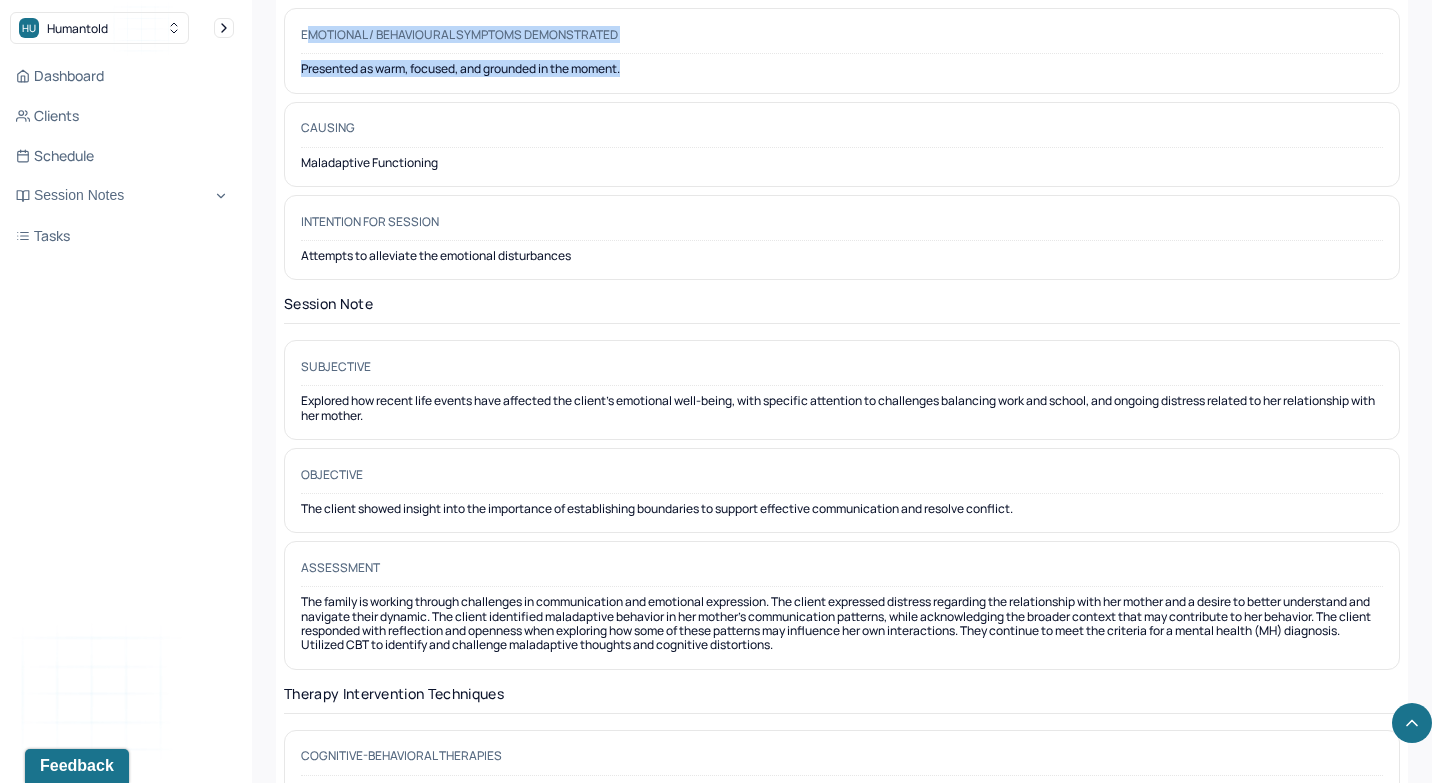 drag, startPoint x: 305, startPoint y: 30, endPoint x: 664, endPoint y: 79, distance: 362.32858 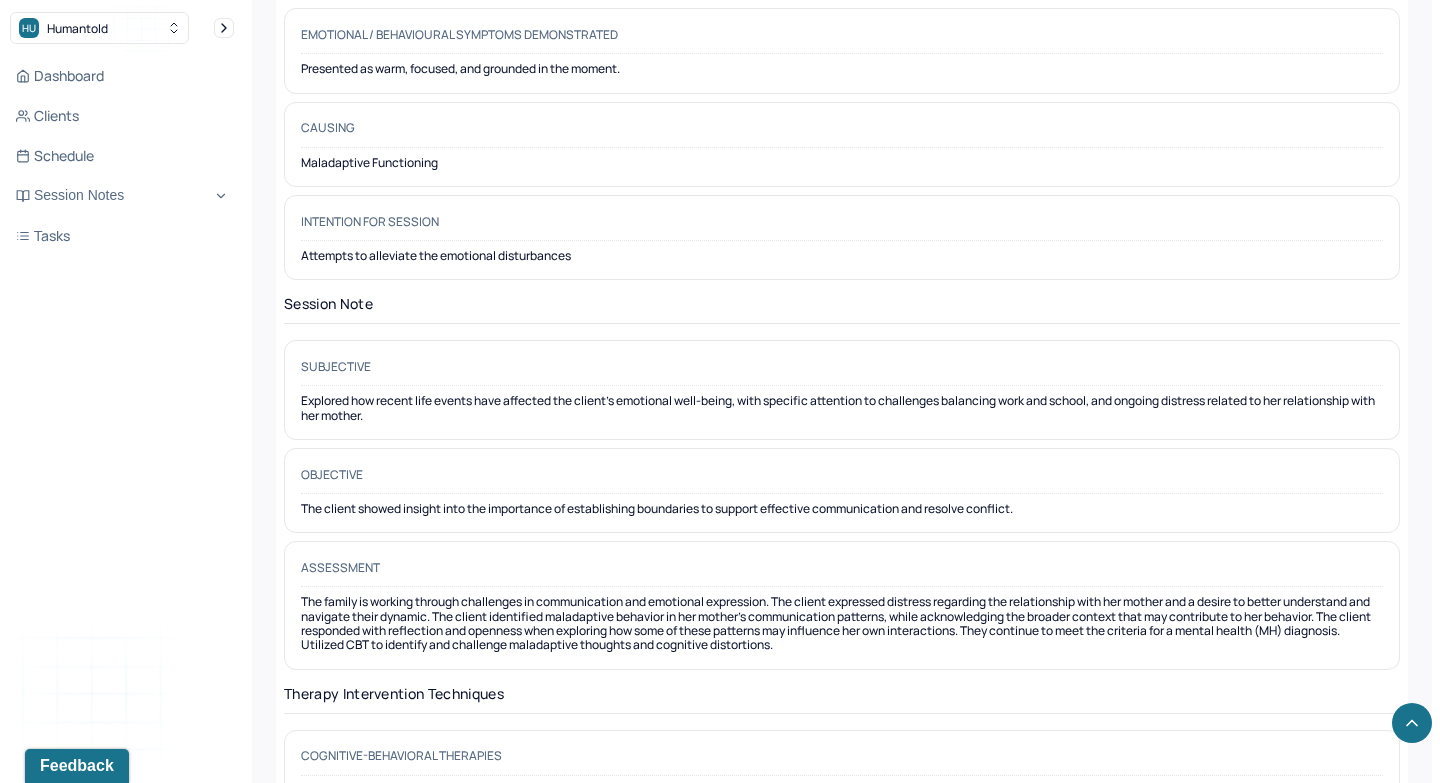 click on "Sections NOTE CONTENT Is client present Is client present Chioma Ofodile added addendum 'The client was not present. The client's daughter had an individual session.' - 07/29/2025, 10:27PM The client was not present. The client's daughter had an individual session. Appointment location in person Client Teletherapy Location -- Provider Teletherapy Location -- Consent was received for the teletherapy session Consent was received for the teletherapy session The teletherapy session was conducted via video The teletherapy session was conducted via video Primary diagnosis F43.22 ADJUSTMENT DISORDER, WITH ANXIETY Secondary diagnosis -- Tertiary diagnosis -- Emotional / Behavioural symptoms demonstrated Presented as warm, focused, and grounded in the moment. Causing Maladaptive Functioning Intention for Session Attempts to alleviate the emotional disturbances Session Note Subjective Objective Assessment Therapy Intervention Techniques Cognitive-Behavioral therapies Cognitive-Behavioral therapy (CBT) Other Plan Weekly" at bounding box center (842, 757) 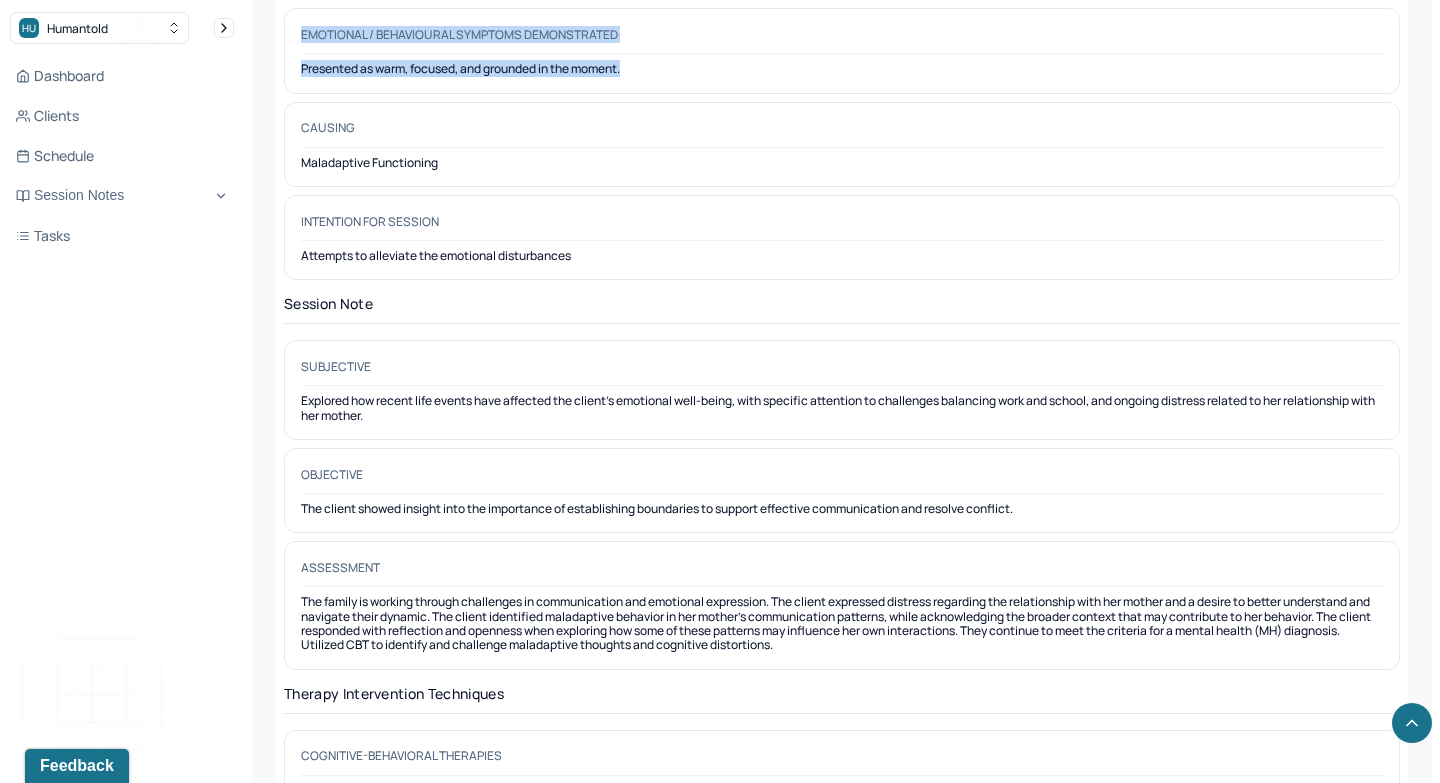 drag, startPoint x: 295, startPoint y: 29, endPoint x: 669, endPoint y: 73, distance: 376.57935 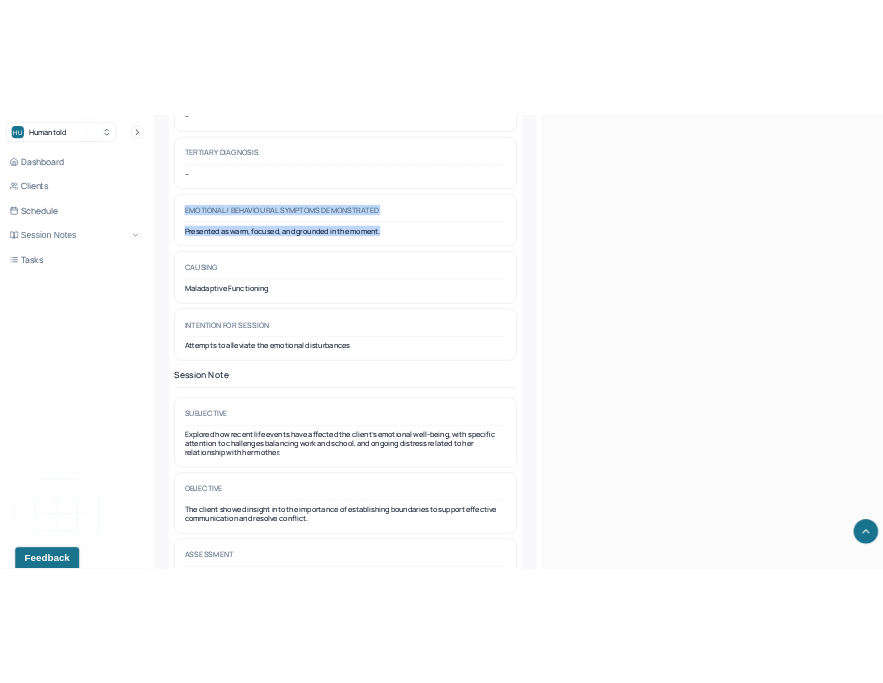 scroll, scrollTop: 1864, scrollLeft: 0, axis: vertical 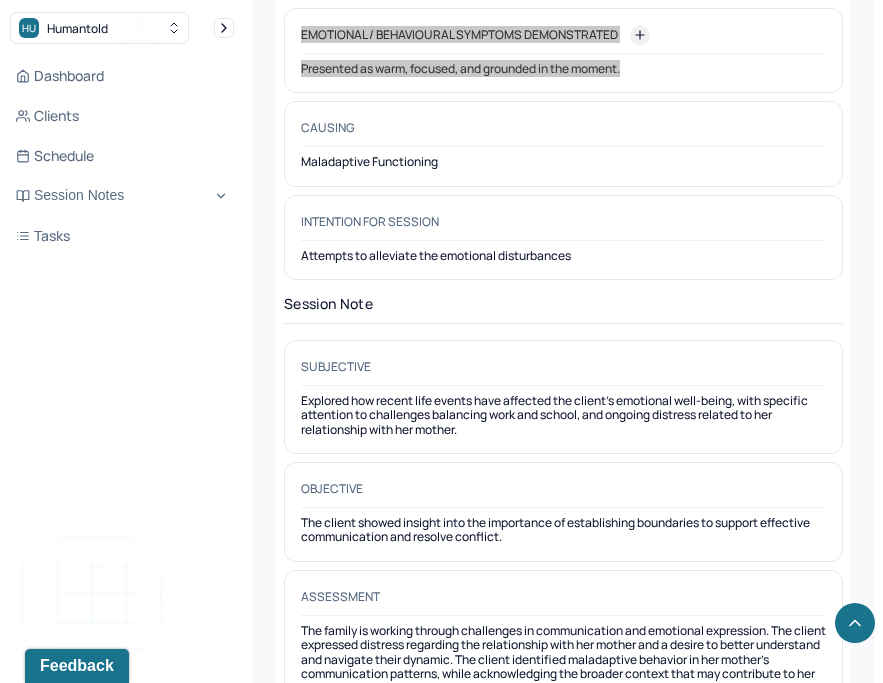 copy on "Emotional / Behavioural symptoms demonstrated Presented as warm, focused, and grounded in the moment." 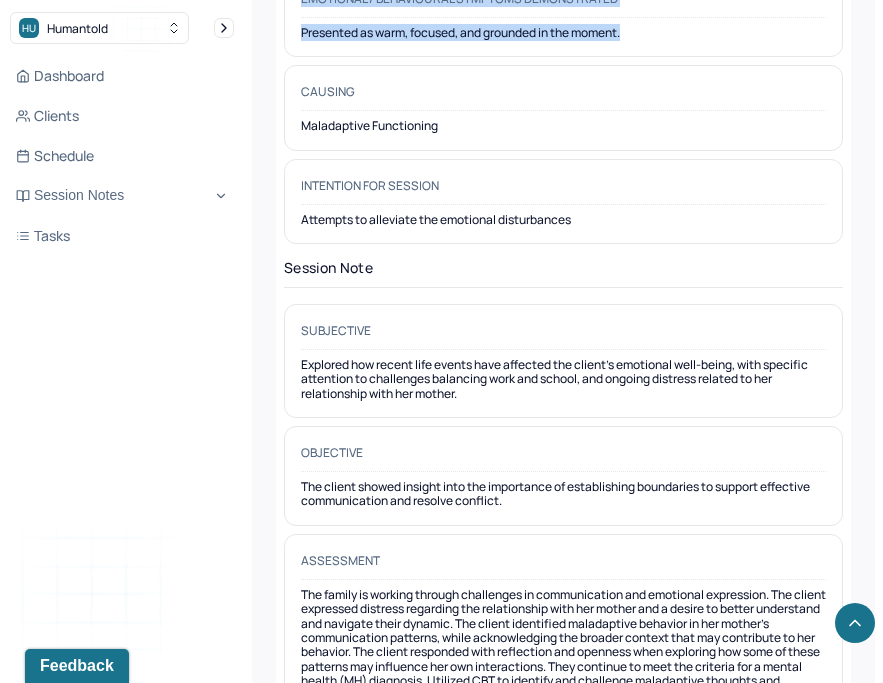 scroll, scrollTop: 1904, scrollLeft: 0, axis: vertical 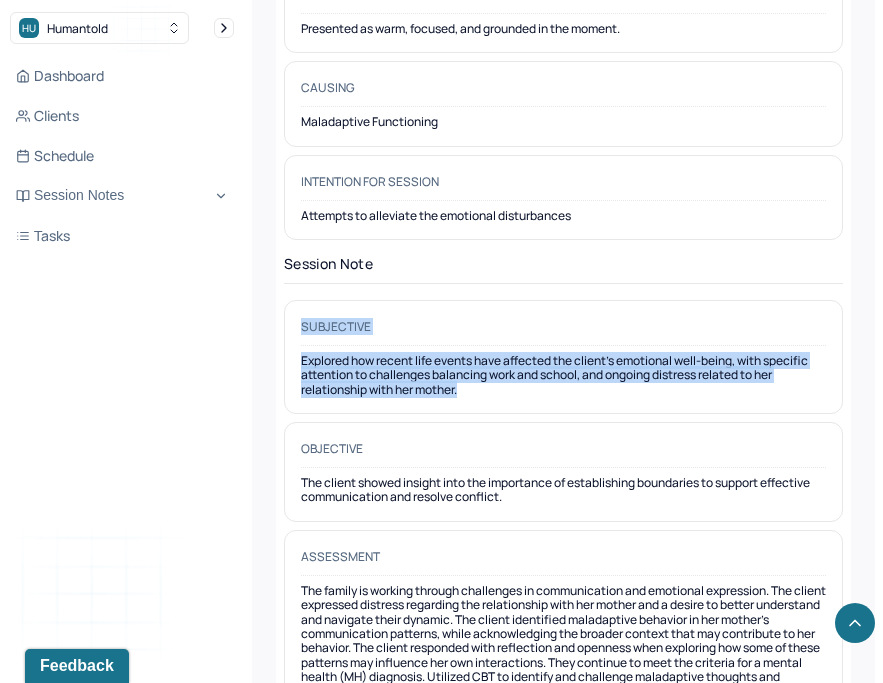 drag, startPoint x: 304, startPoint y: 322, endPoint x: 472, endPoint y: 391, distance: 181.61774 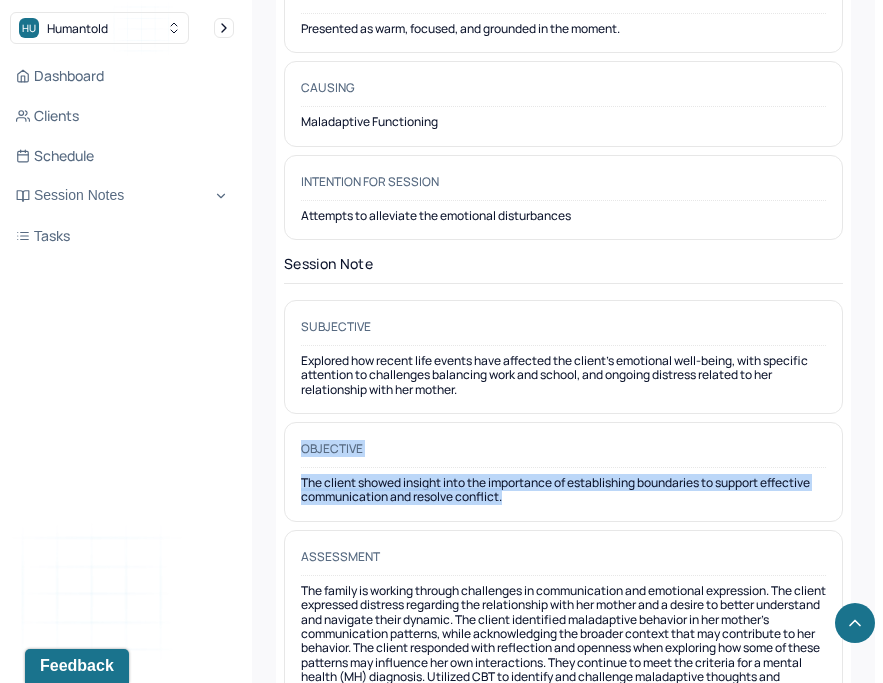 drag, startPoint x: 301, startPoint y: 446, endPoint x: 530, endPoint y: 493, distance: 233.77339 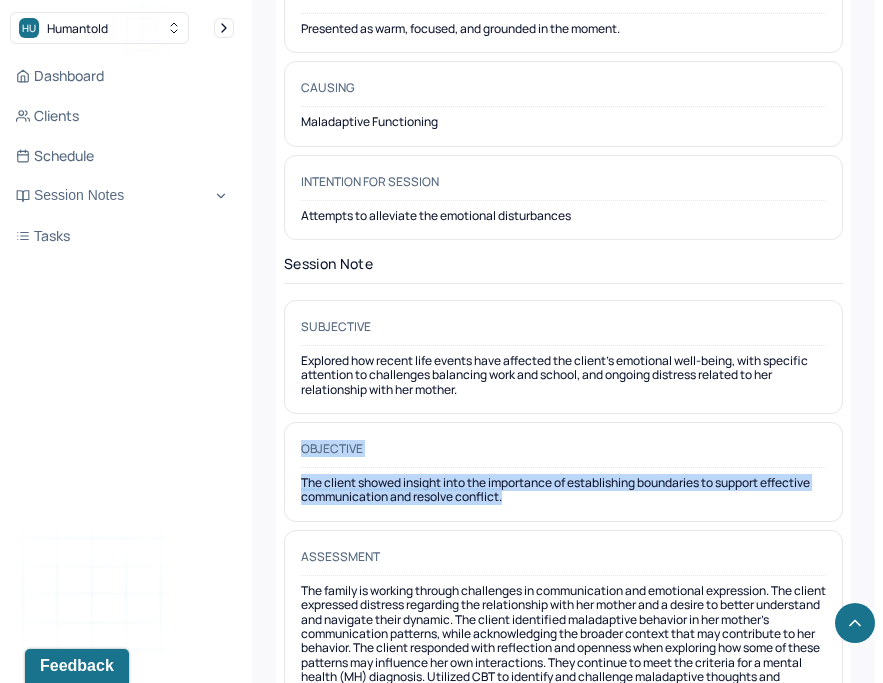 copy on "Objective The client showed insight into the importance of establishing boundaries to support effective communication and resolve conflict." 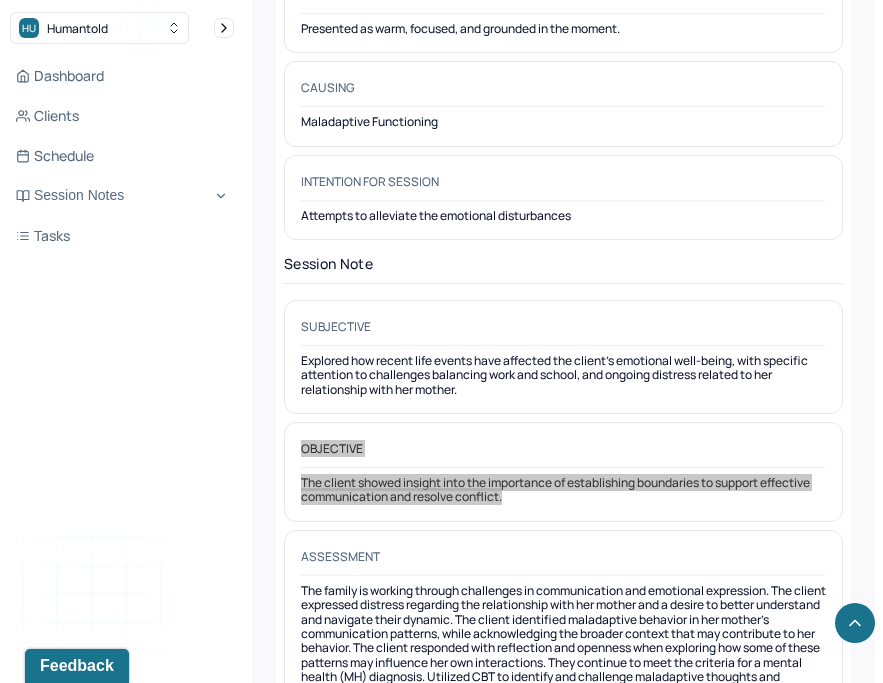 scroll, scrollTop: 2165, scrollLeft: 0, axis: vertical 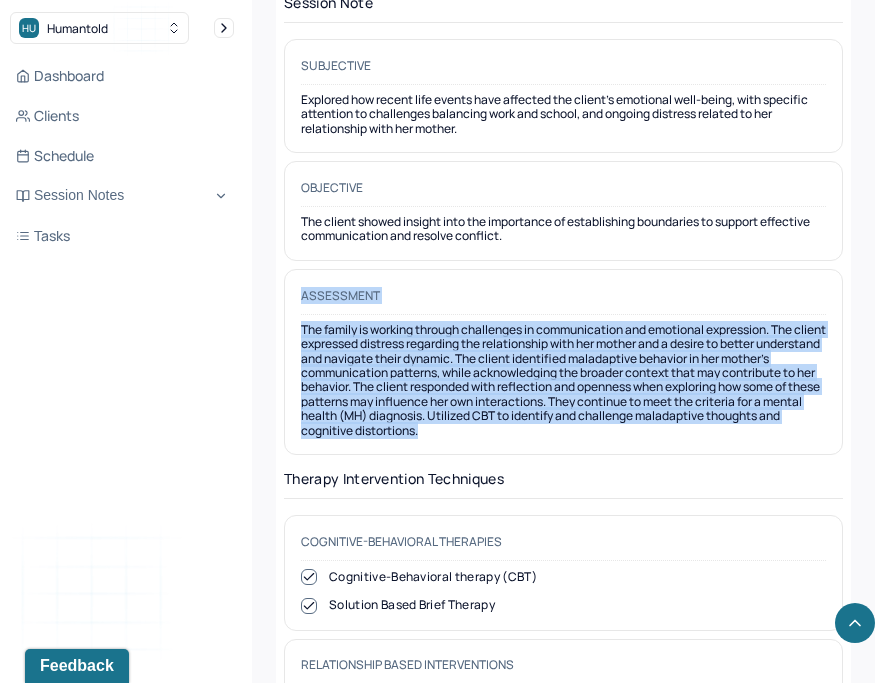 drag, startPoint x: 304, startPoint y: 294, endPoint x: 695, endPoint y: 428, distance: 413.32434 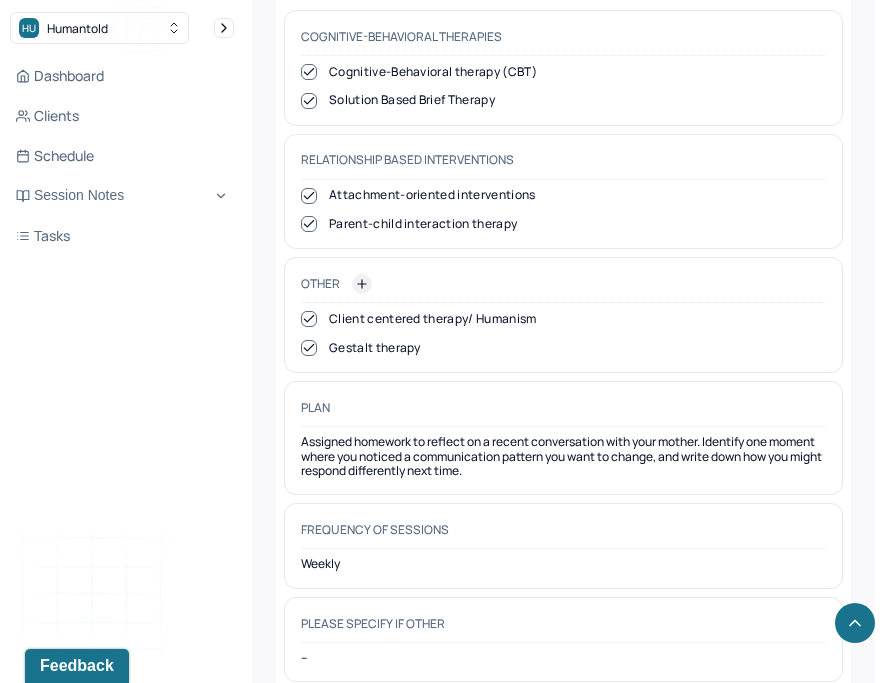 scroll, scrollTop: 2673, scrollLeft: 0, axis: vertical 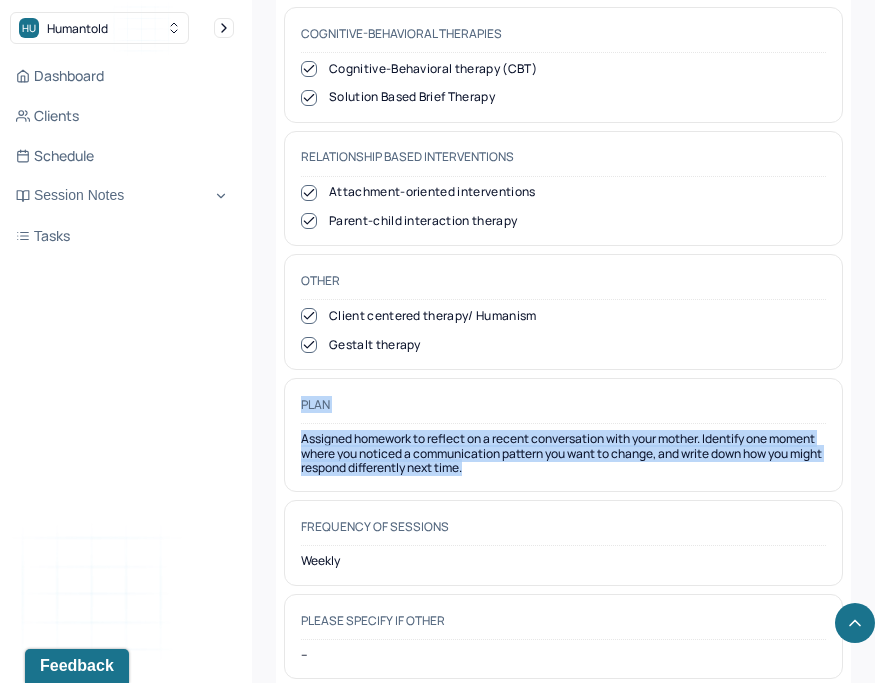 drag, startPoint x: 296, startPoint y: 401, endPoint x: 589, endPoint y: 484, distance: 304.52914 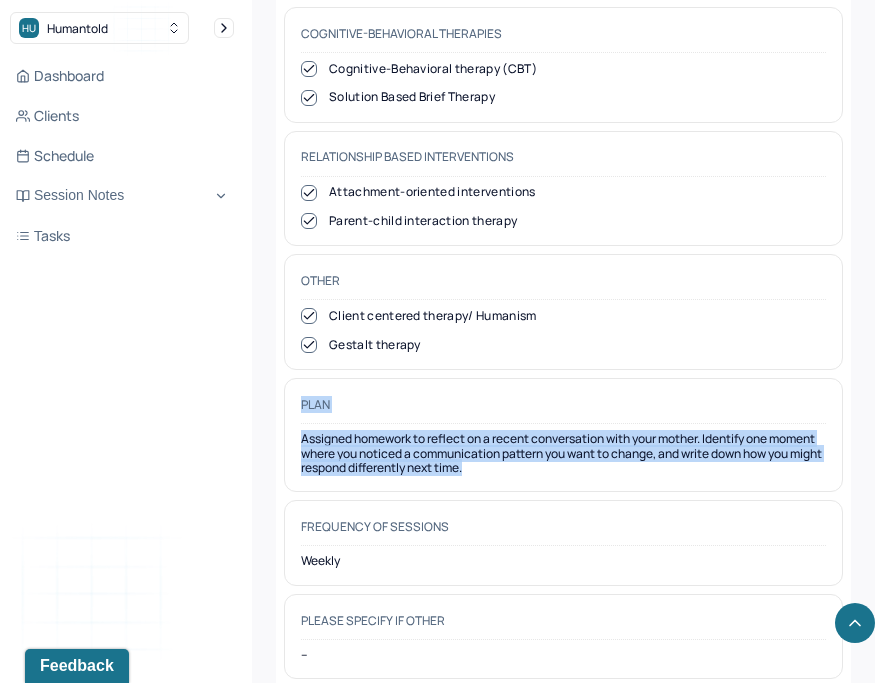 copy on "Plan Assigned homework to reflect on a recent conversation with your mother. Identify one moment where you noticed a communication pattern you want to change, and write down how you might respond differently next time." 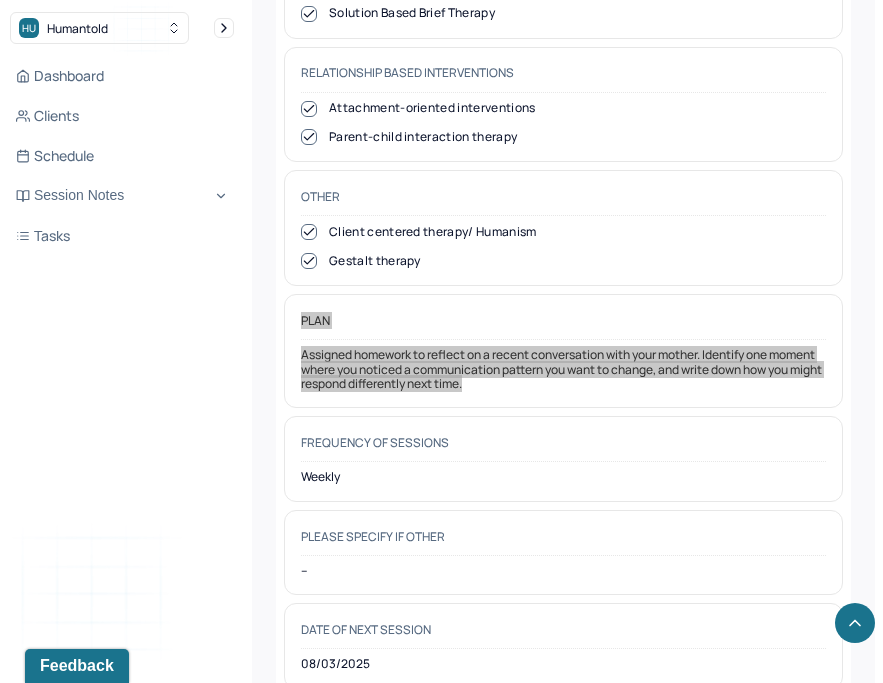 scroll, scrollTop: 2758, scrollLeft: 0, axis: vertical 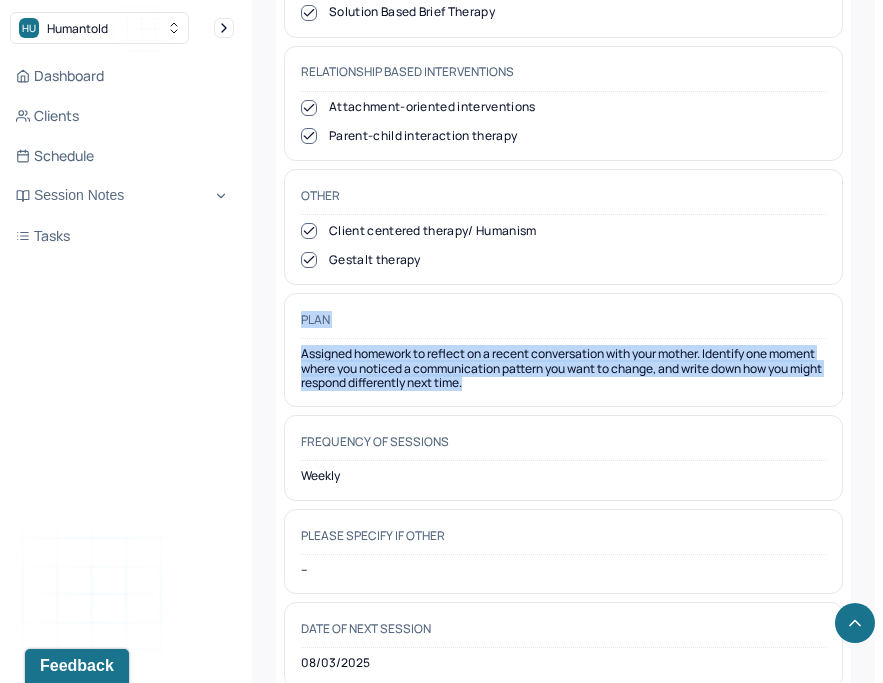 click on "Plan Assigned homework to reflect on a recent conversation with your mother. Identify one moment where you noticed a communication pattern you want to change, and write down how you might respond differently next time." at bounding box center [563, 350] 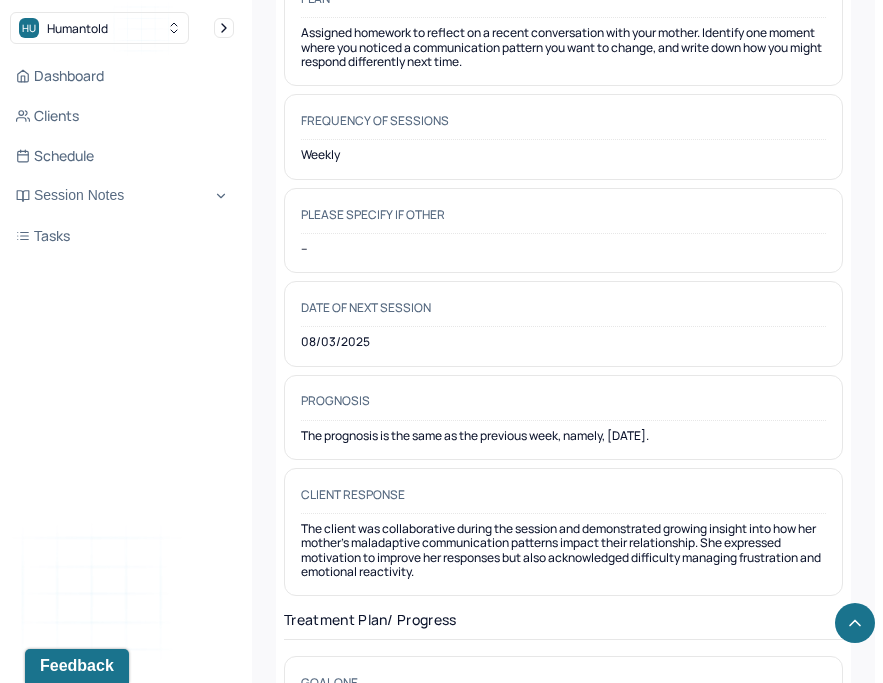 scroll, scrollTop: 3081, scrollLeft: 0, axis: vertical 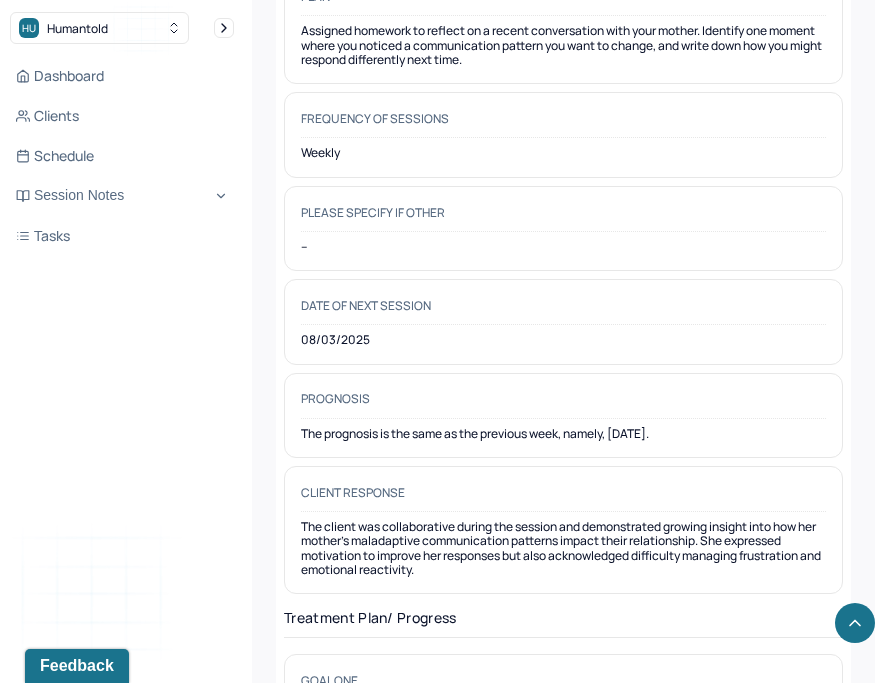 drag, startPoint x: 298, startPoint y: 395, endPoint x: 684, endPoint y: 431, distance: 387.6751 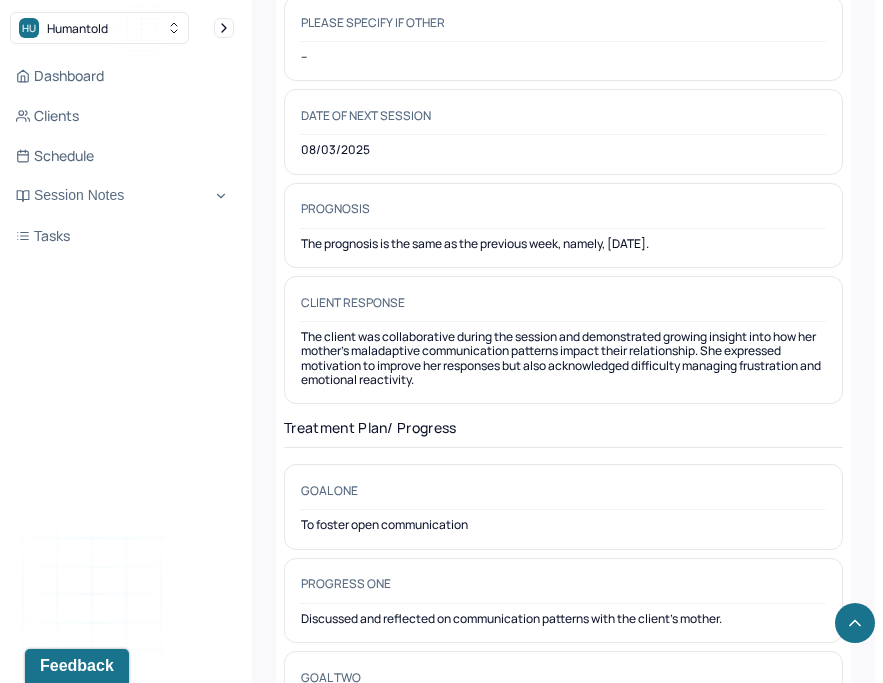 scroll, scrollTop: 3290, scrollLeft: 0, axis: vertical 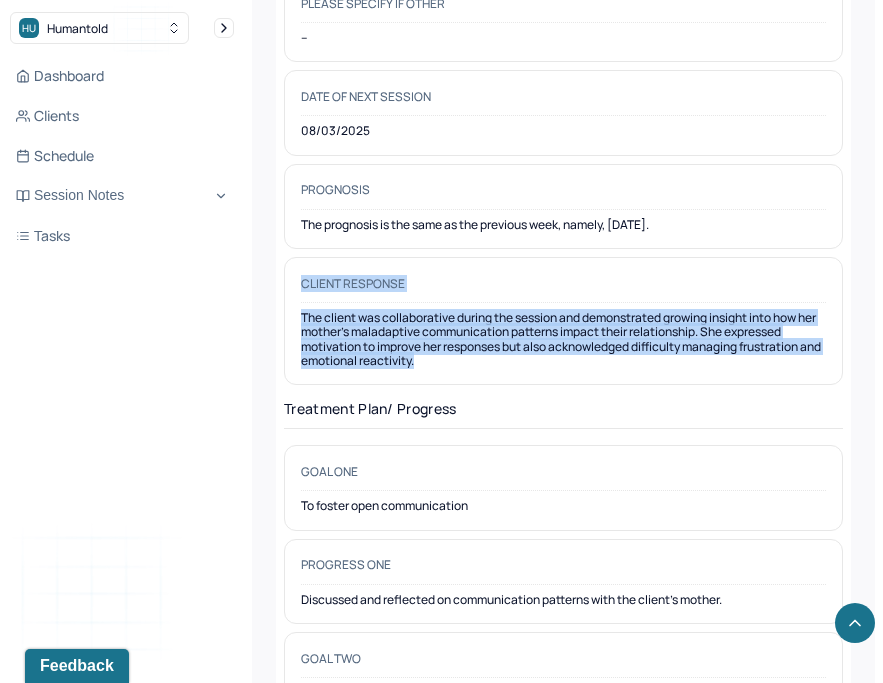 drag, startPoint x: 301, startPoint y: 283, endPoint x: 469, endPoint y: 359, distance: 184.39088 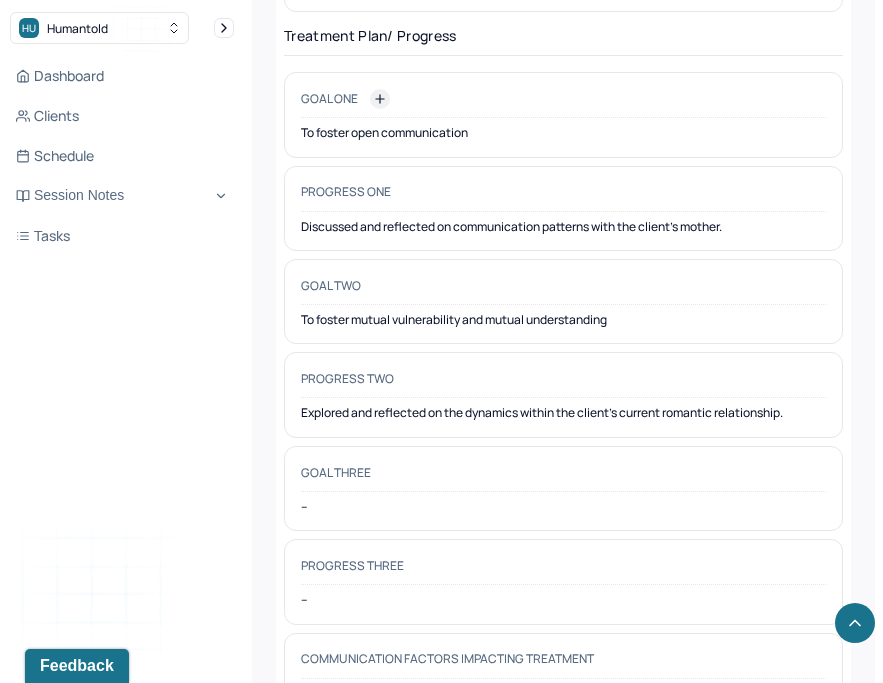 scroll, scrollTop: 3665, scrollLeft: 0, axis: vertical 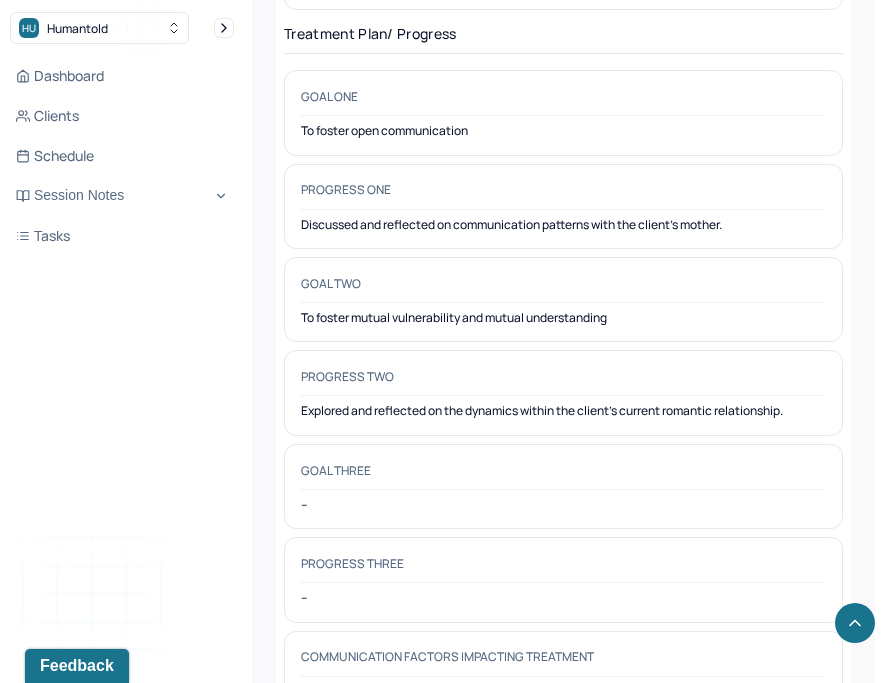 click on "Discussed and reflected on communication patterns with the client’s mother." at bounding box center [563, 225] 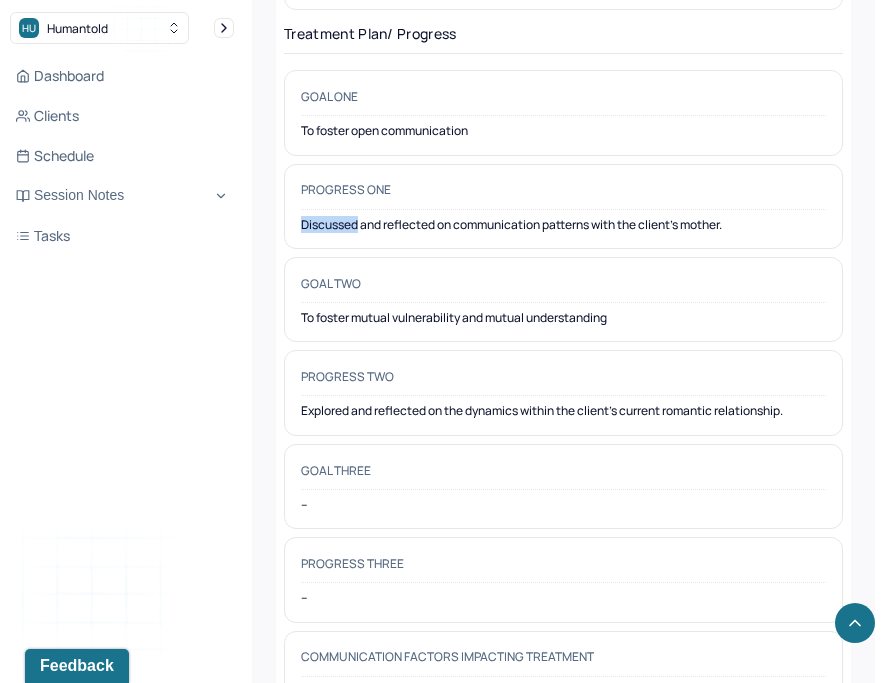 click on "Discussed and reflected on communication patterns with the client’s mother." at bounding box center (563, 225) 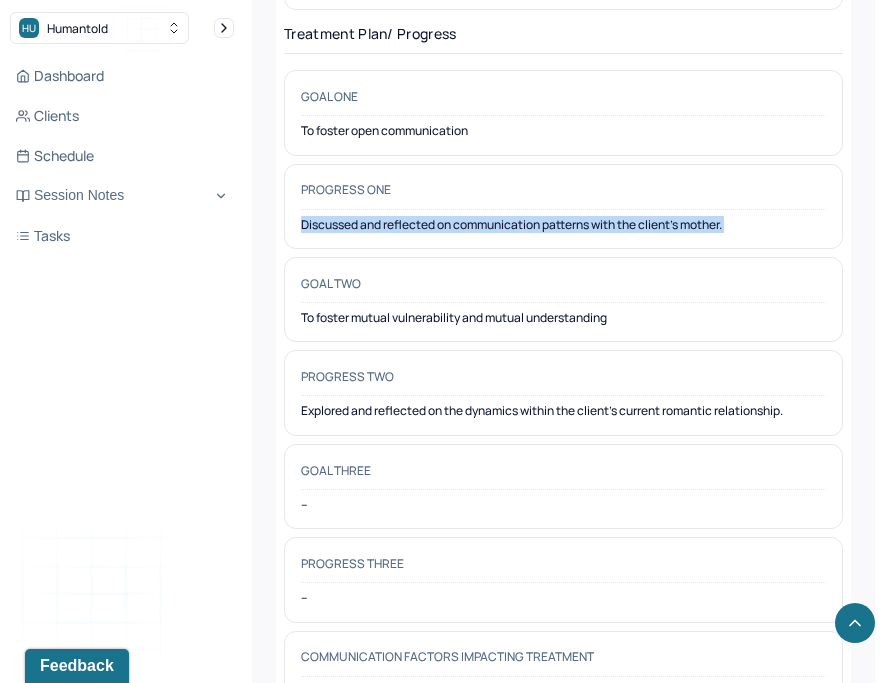 click on "Discussed and reflected on communication patterns with the client’s mother." at bounding box center (563, 225) 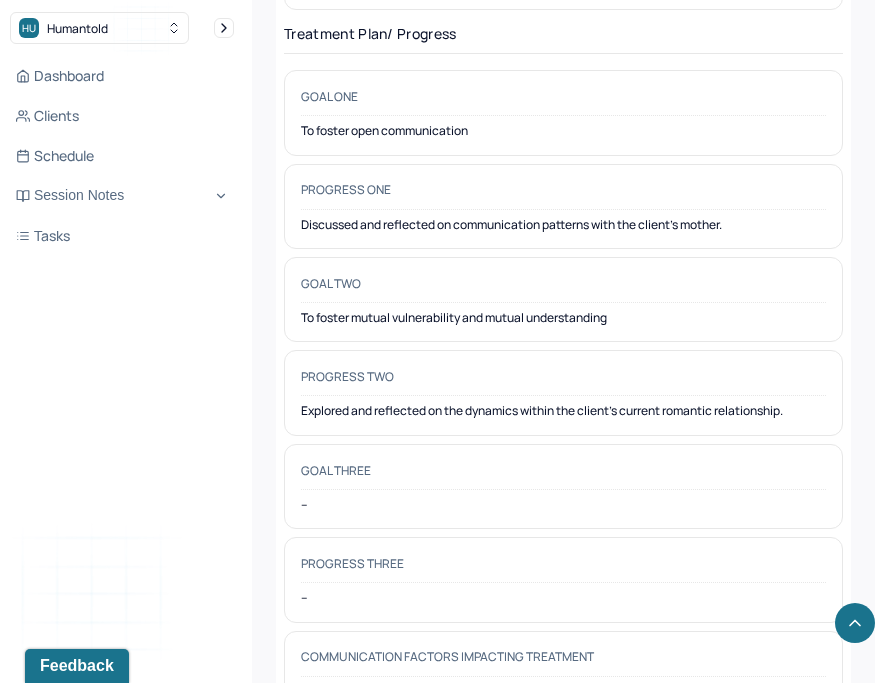 click on "Explored and reflected on the dynamics within the client’s current romantic relationship." at bounding box center [563, 411] 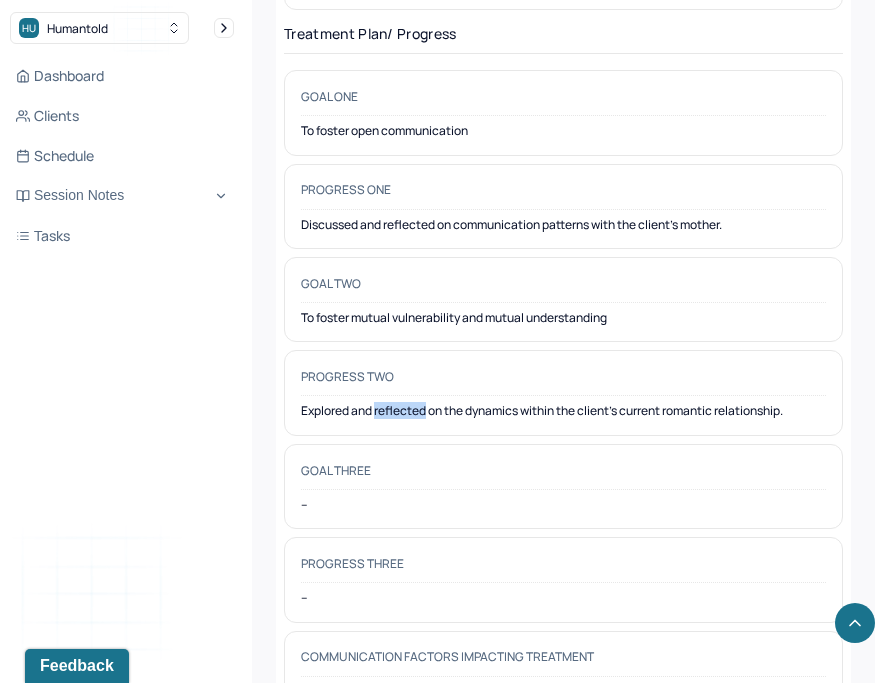 click on "Explored and reflected on the dynamics within the client’s current romantic relationship." at bounding box center [563, 411] 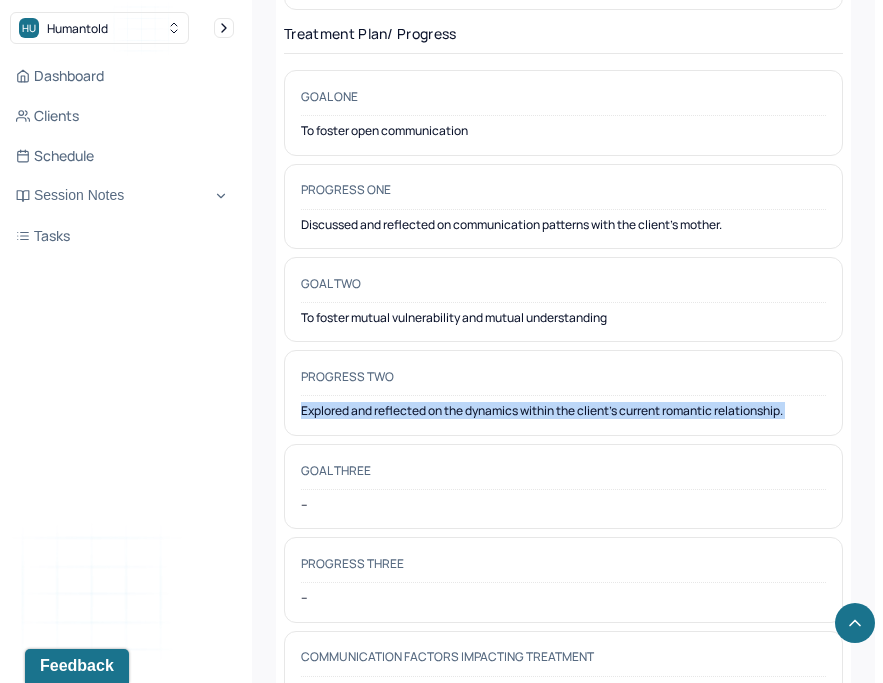 click on "Explored and reflected on the dynamics within the client’s current romantic relationship." at bounding box center (563, 411) 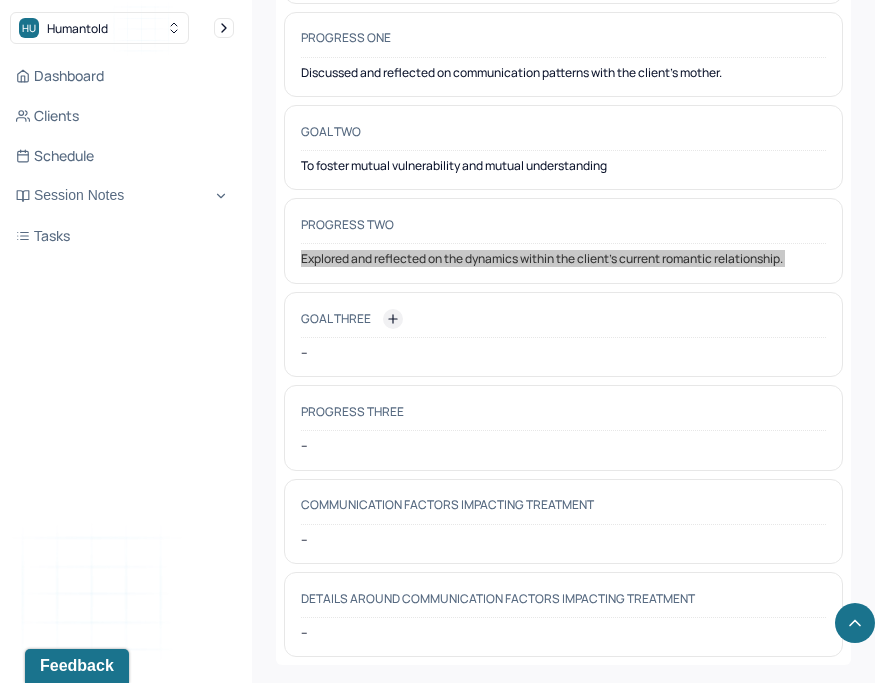 scroll, scrollTop: 3831, scrollLeft: 0, axis: vertical 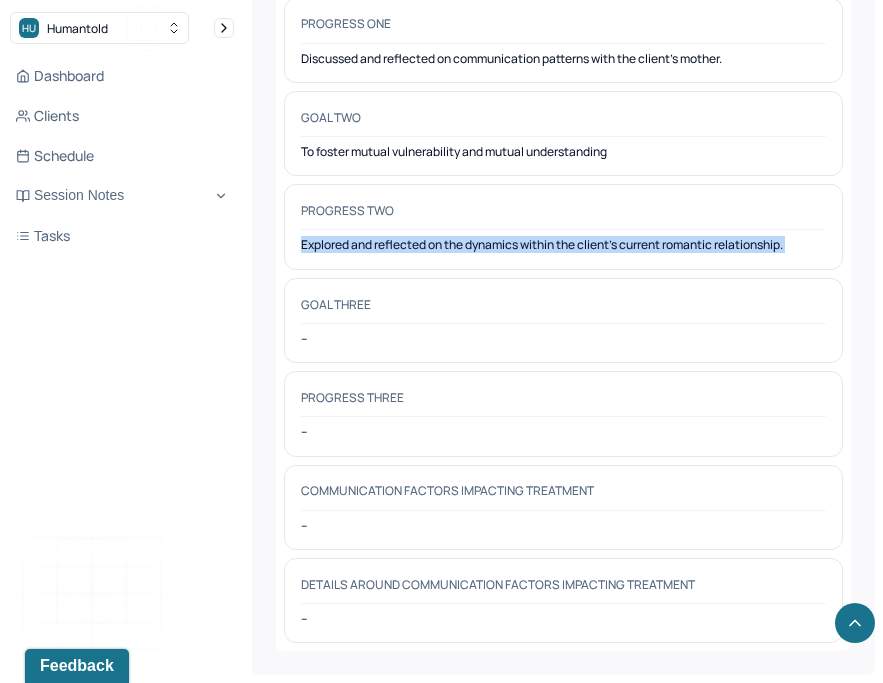 click on "EH Ebonie's   Family soap note -- Changes requested Actions PROVIDER OFODILE, CHIOMA CLIENT NAME HOLDEN, EBONIE APPOINTMENT Family therapy   MANTLE CLAIM ID -- PAYER CLAIM ID -- SUBMISSION -- POS CODE 11 - Office DOB 03/26/1982  (43 Yrs) INSURANCE CARE CHART NUMBER HZIR531 CPT CODE 90846 DATE OF SERVICE 07/27/2025   12:00 PM   -   1:00 PM ( 1hr ) SIGNATURE CO  (07/29/2025, 10:27 PM) MODIFIER -- DIAGNOSIS Primary:   F43.22 ADJUSTMENT DISORDER, WITH ANXIETY ,  Secondary:   -- Tertiary:   -- Session Note Claims Payments History Remits Content Messages Change requested Activity Sections Session note Therapy intervention techniques Treatment plan/ progress Sections NOTE CONTENT Is client present Is client present Chioma Ofodile added addendum 'The client was not present. The client's daughter had an individual session.' - 07/29/2025, 10:27PM The client was not present. The client's daughter had an individual session. Appointment location in person Client Teletherapy Location -- Provider Teletherapy Location -- --" at bounding box center (563, -1554) 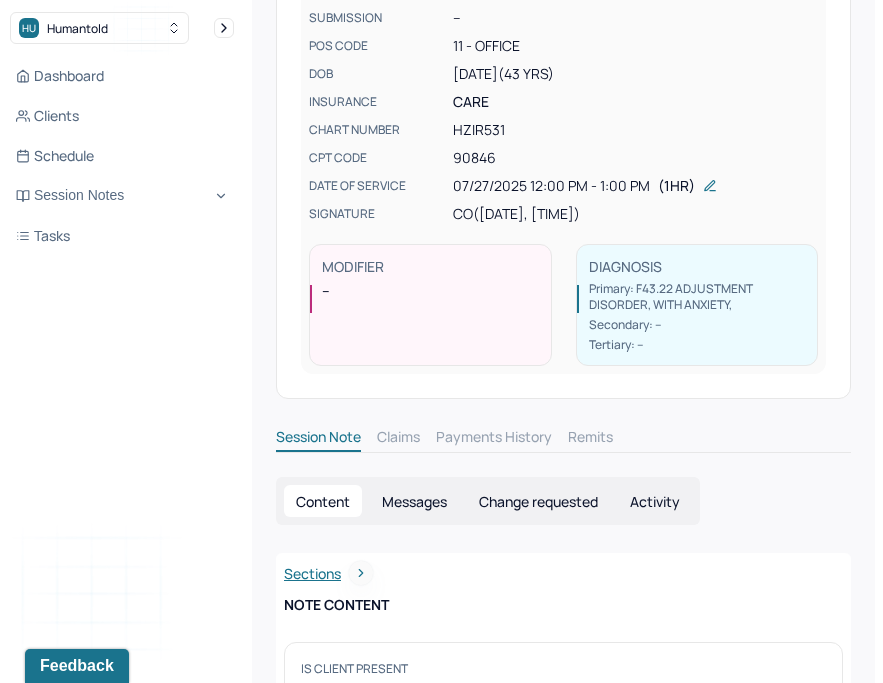 scroll, scrollTop: 0, scrollLeft: 0, axis: both 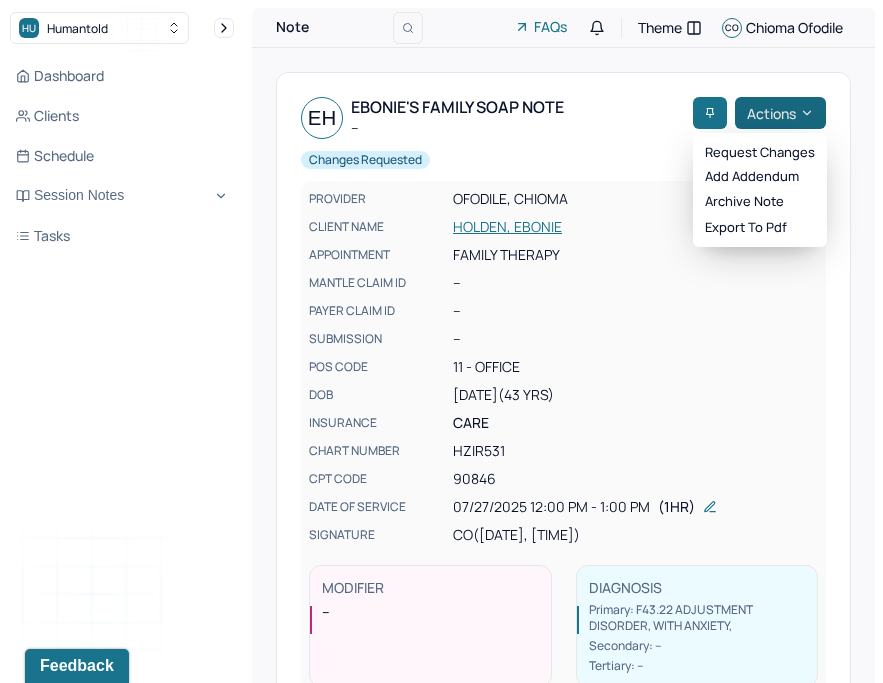 click on "Actions" at bounding box center [780, 113] 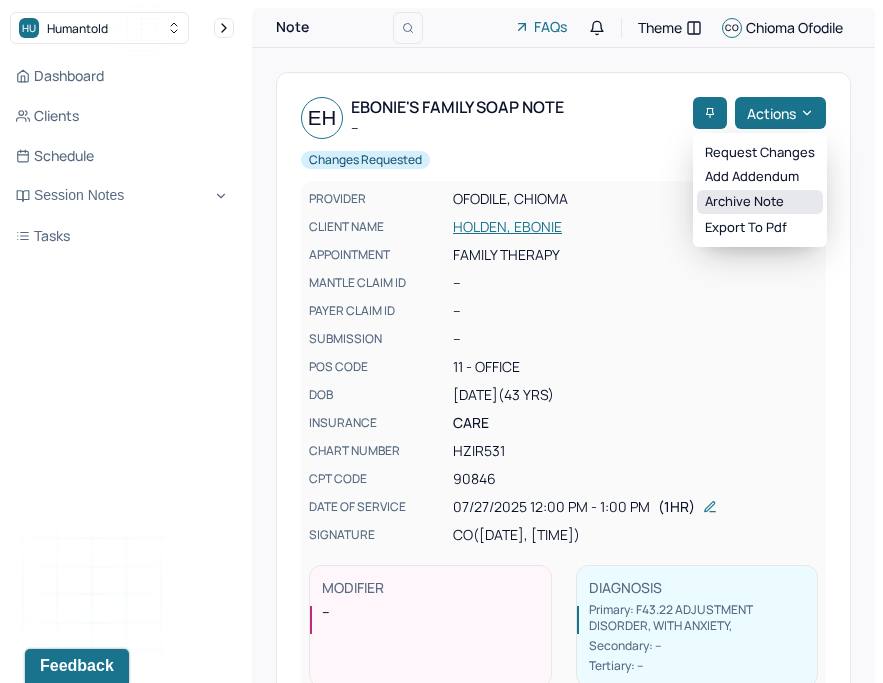 click on "Archive note" at bounding box center [760, 202] 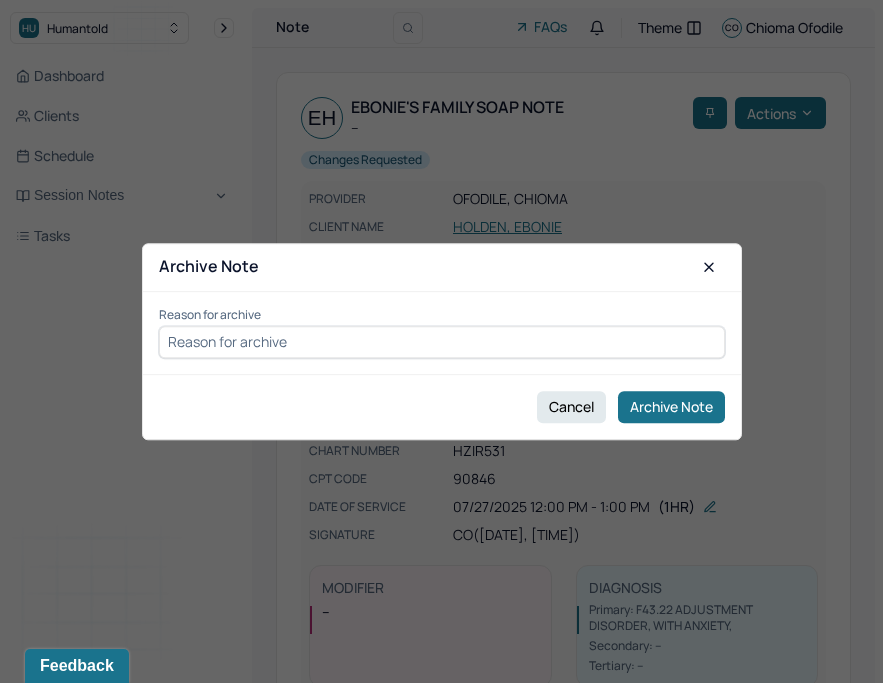 click at bounding box center [442, 342] 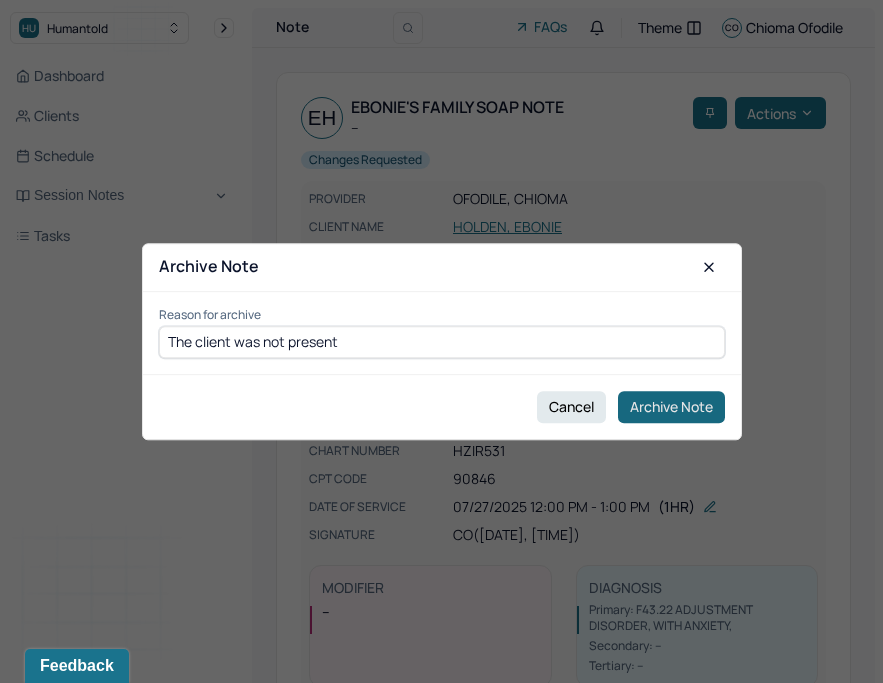 type on "The client was not present" 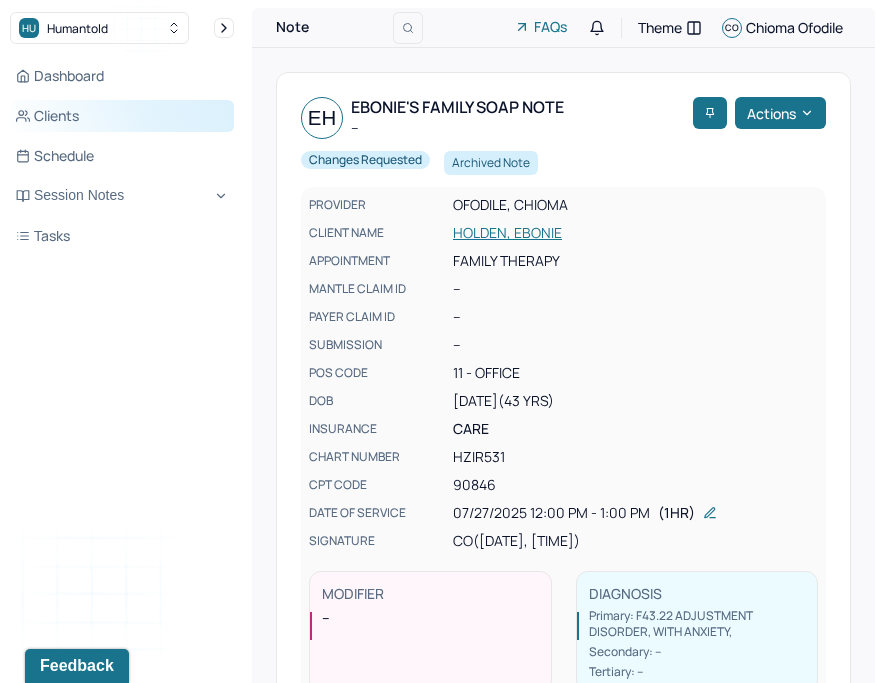 click on "Clients" at bounding box center (122, 116) 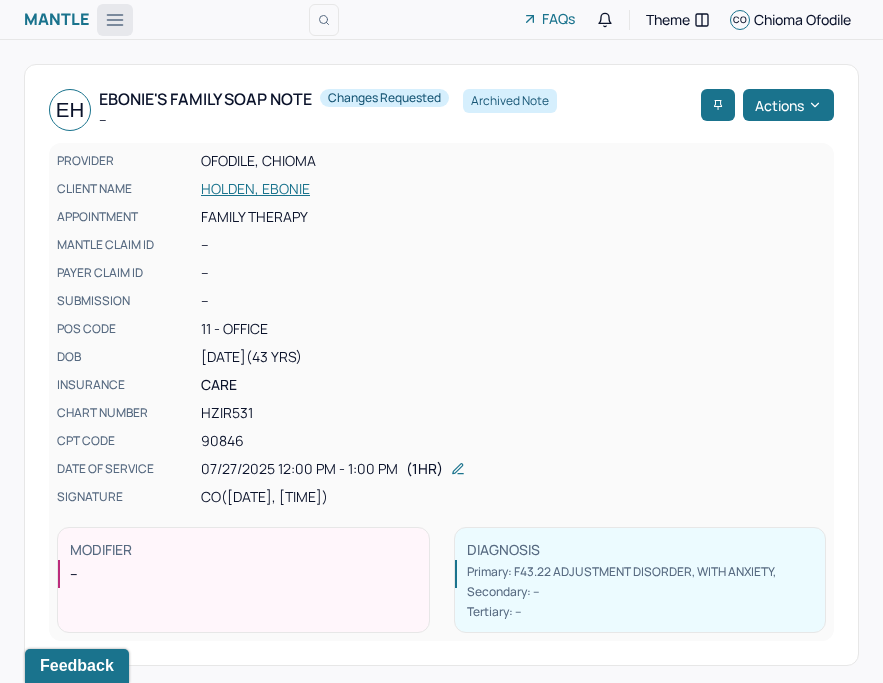 click 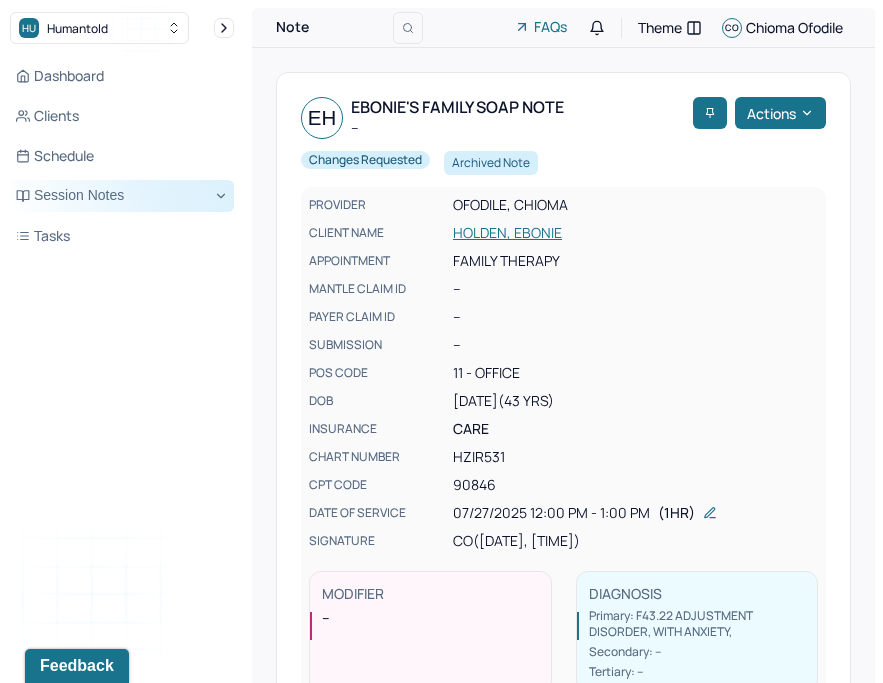 click on "Session Notes" at bounding box center (122, 196) 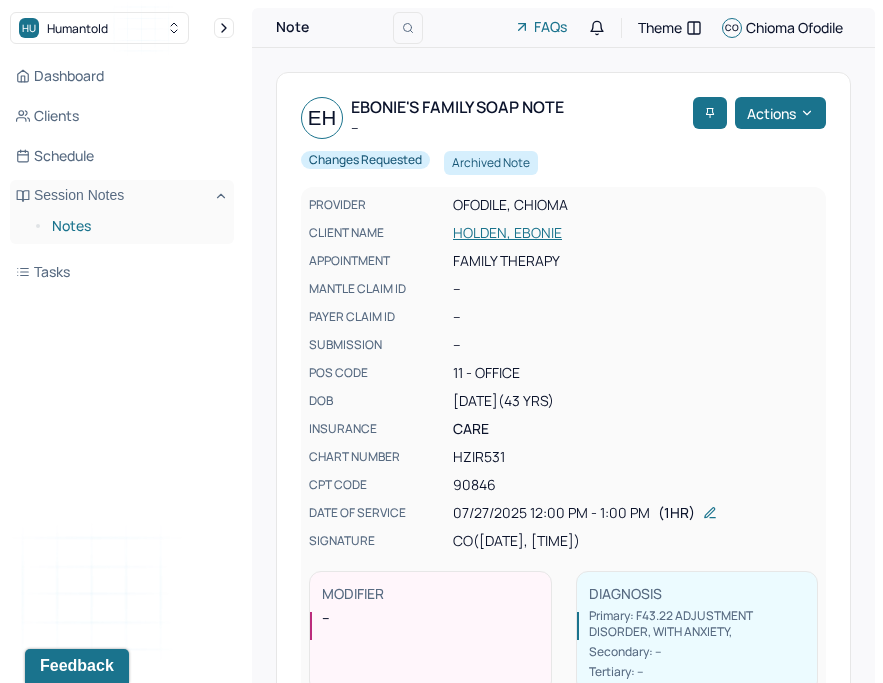 click on "Notes" at bounding box center (135, 226) 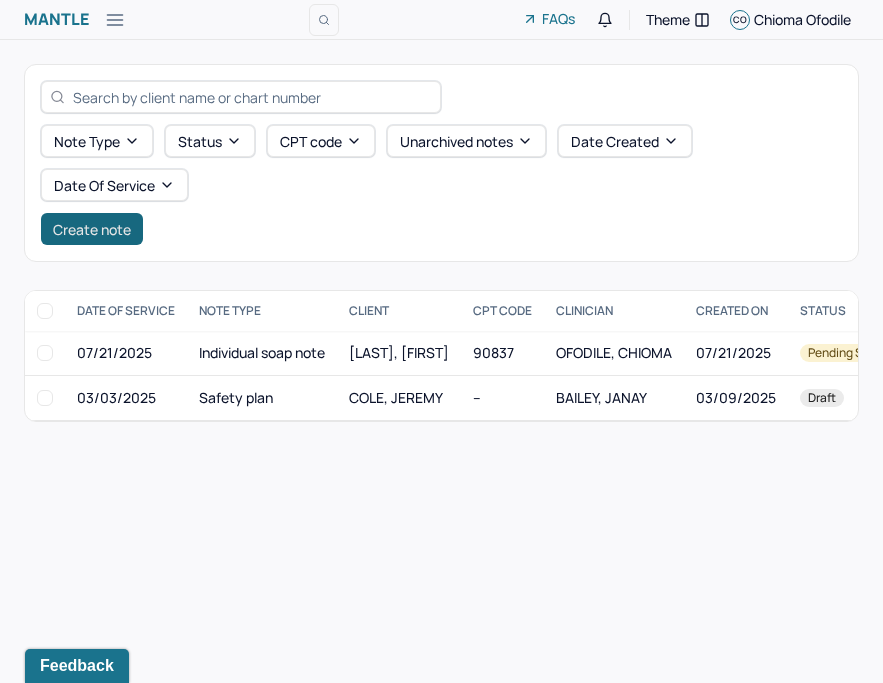 click on "Create note" at bounding box center [92, 229] 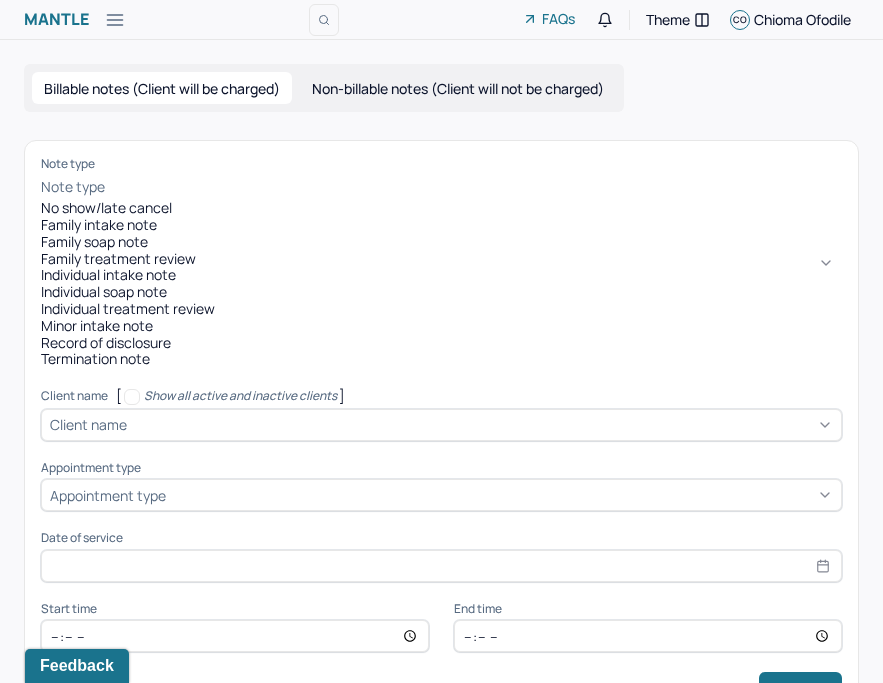 click at bounding box center [475, 187] 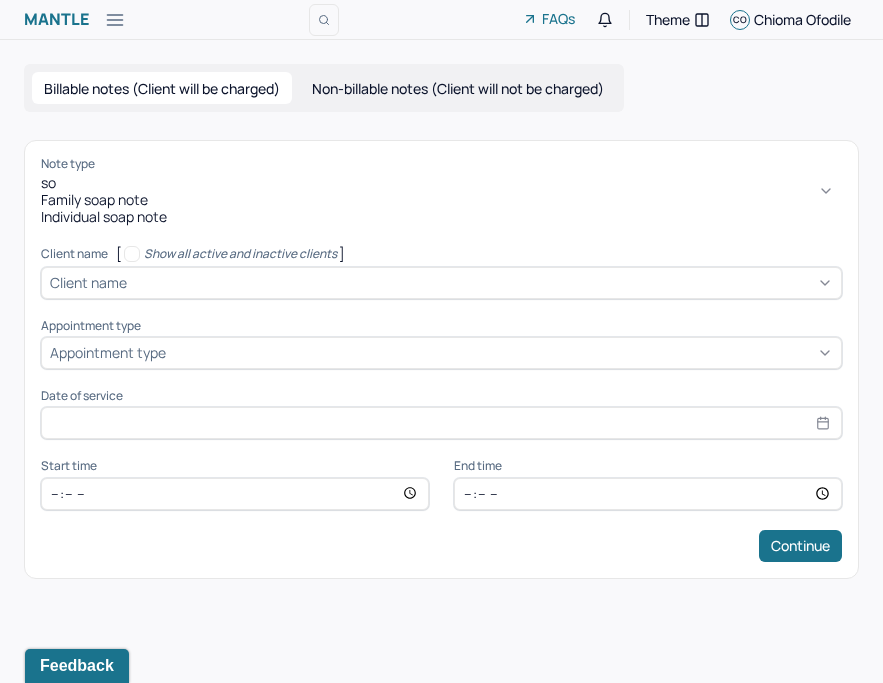 type on "soa" 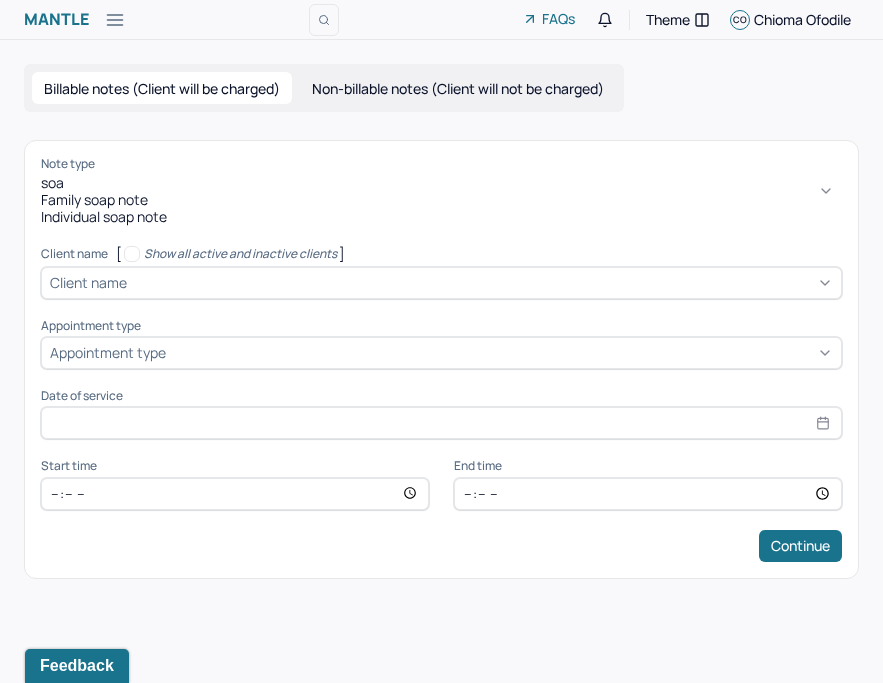 click on "Individual soap note" at bounding box center [441, 217] 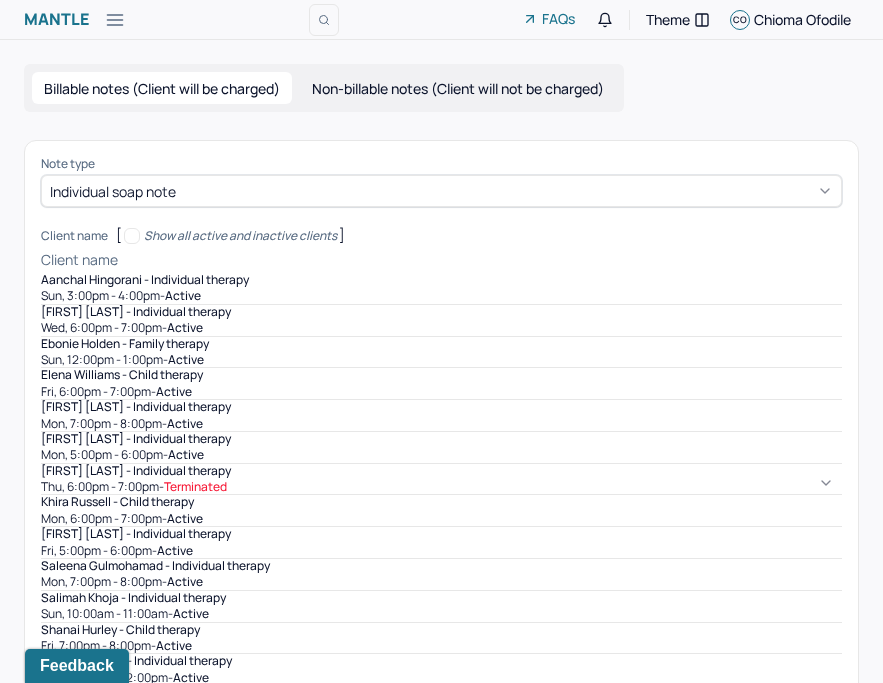 click at bounding box center (482, 260) 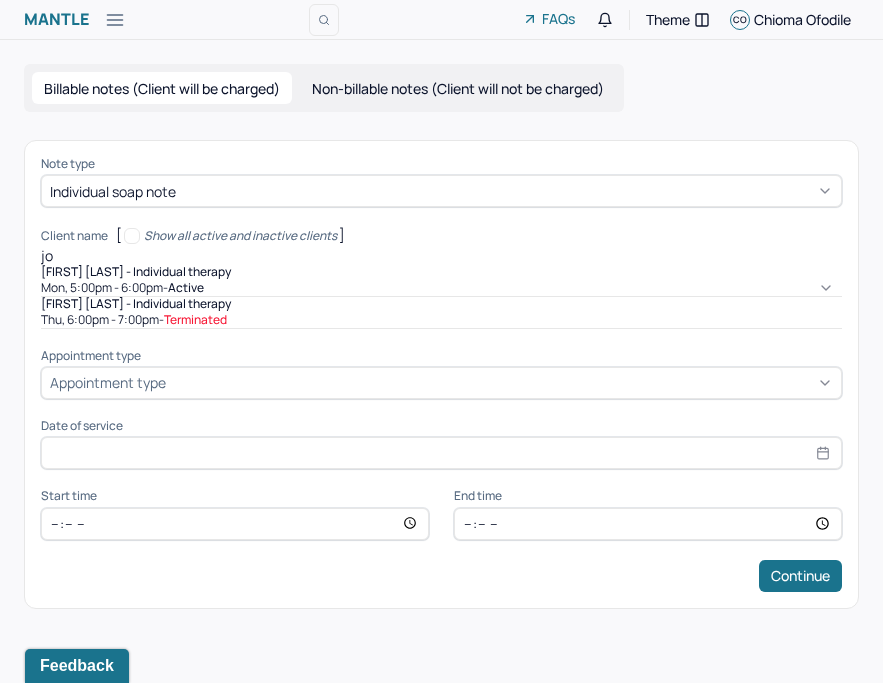 type on "j" 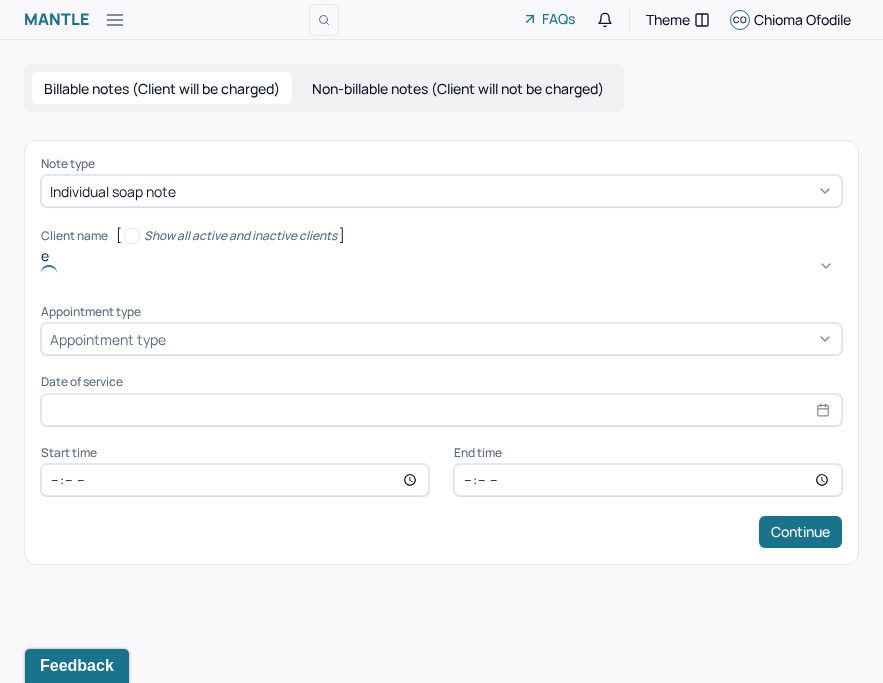 type on "eb" 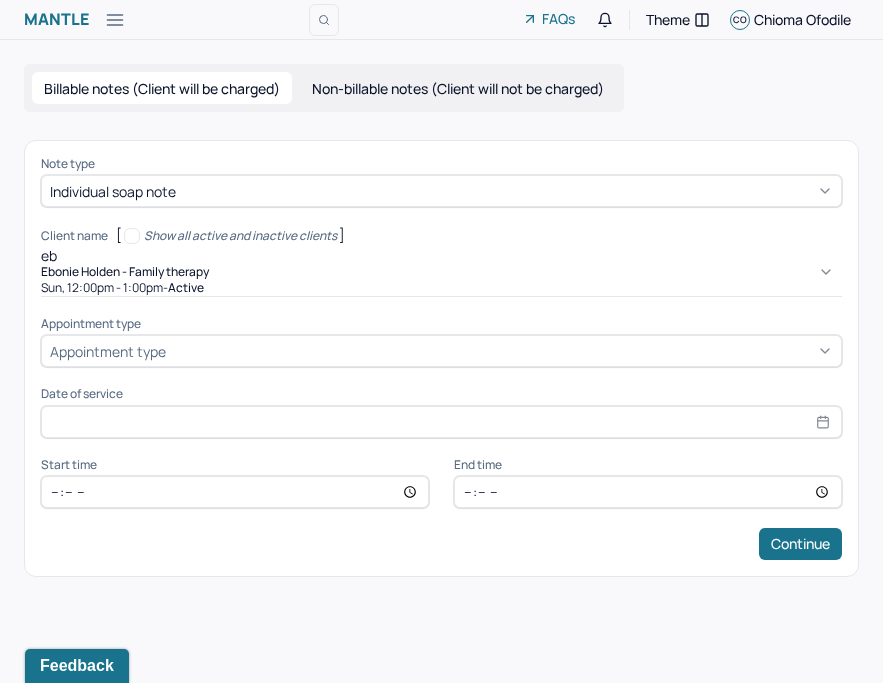 click on "Sun, 12:00pm - 1:00pm  -  active" at bounding box center [441, 288] 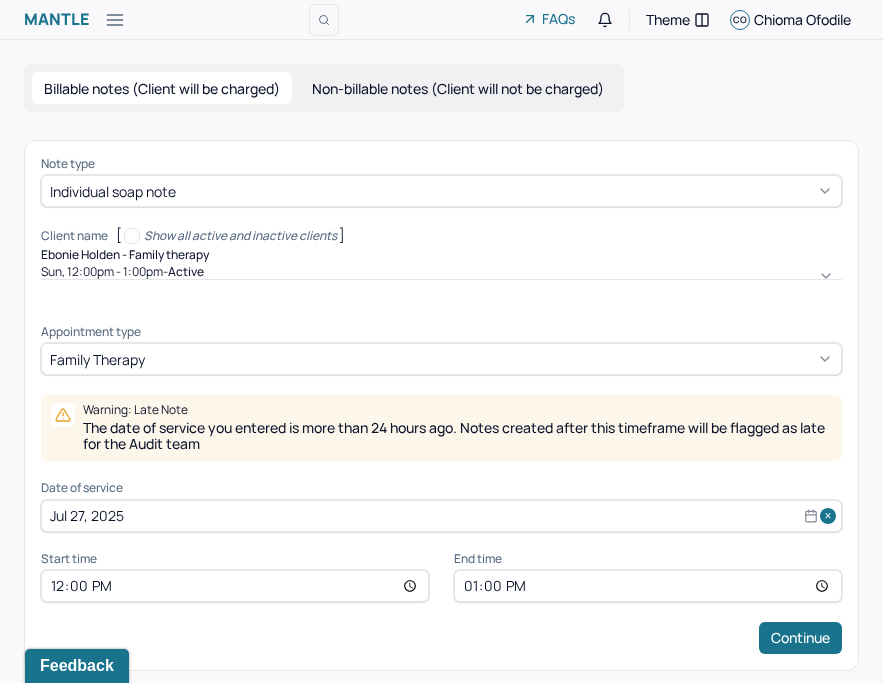 select on "6" 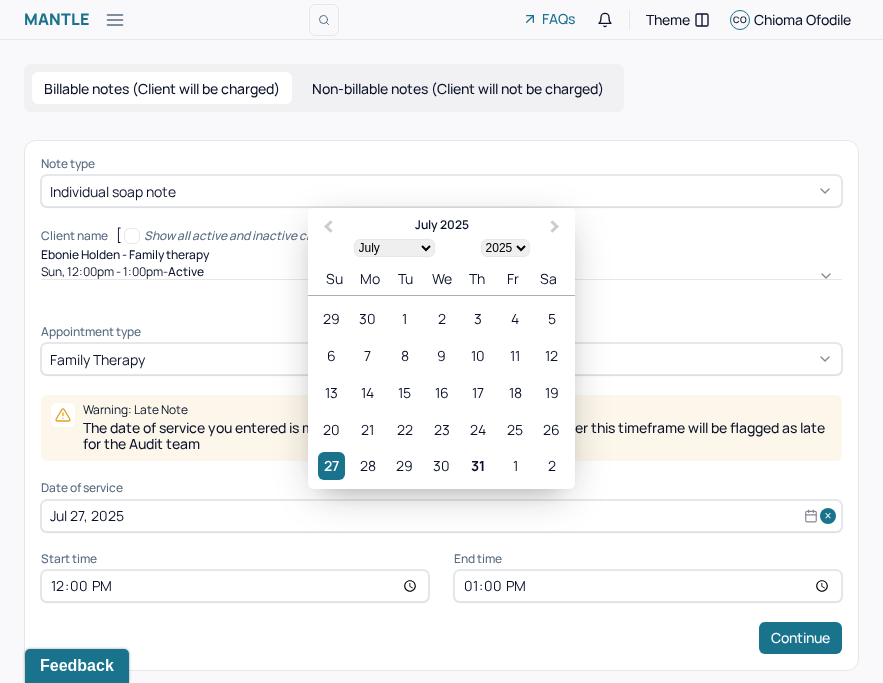 click on "Jul 27, 2025" at bounding box center (441, 516) 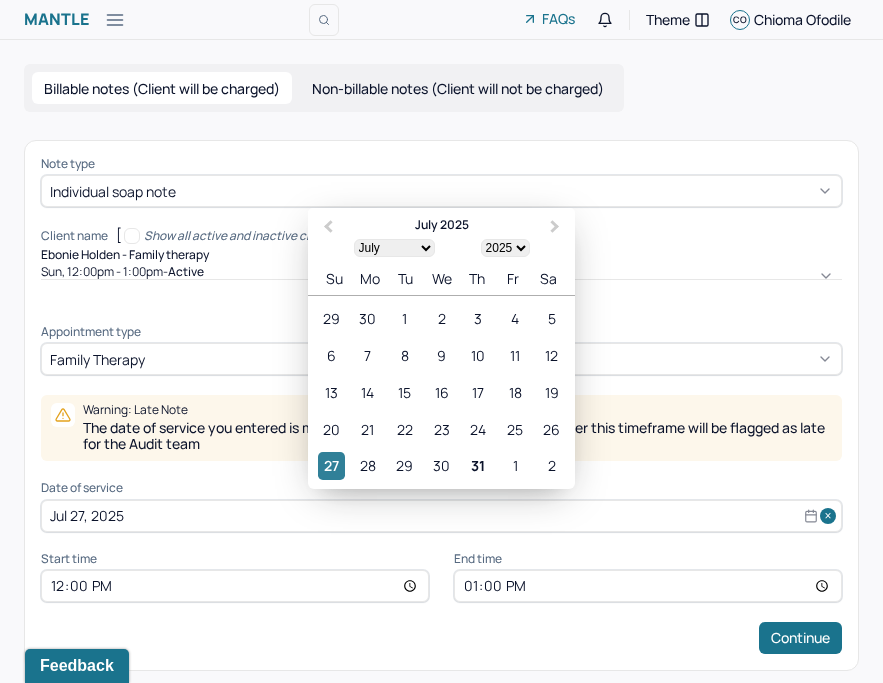 click on "27" at bounding box center [331, 465] 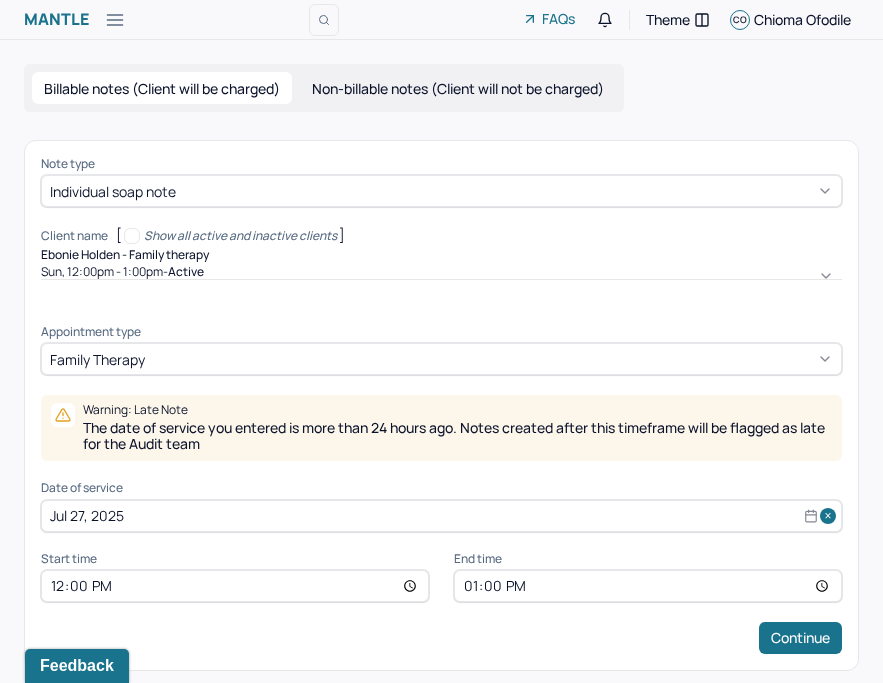 scroll, scrollTop: 2, scrollLeft: 0, axis: vertical 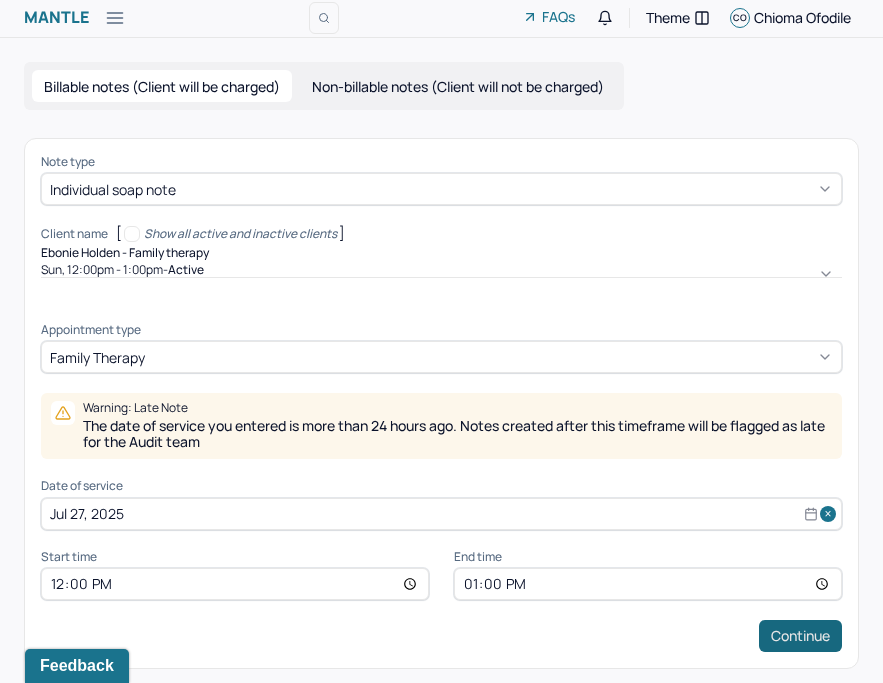 click on "Continue" at bounding box center (800, 636) 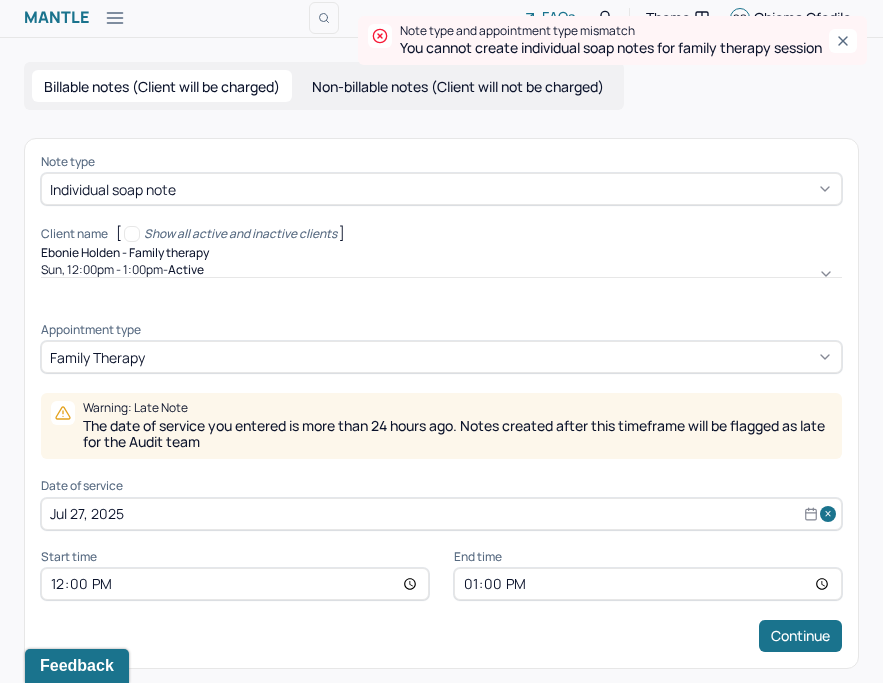 click at bounding box center [506, 189] 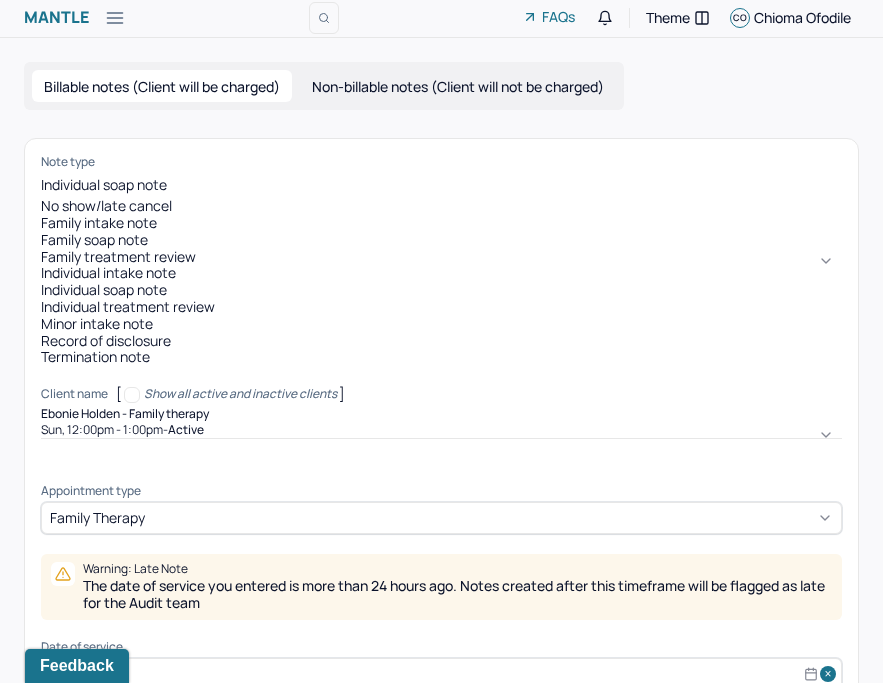click on "Family soap note" at bounding box center [441, 240] 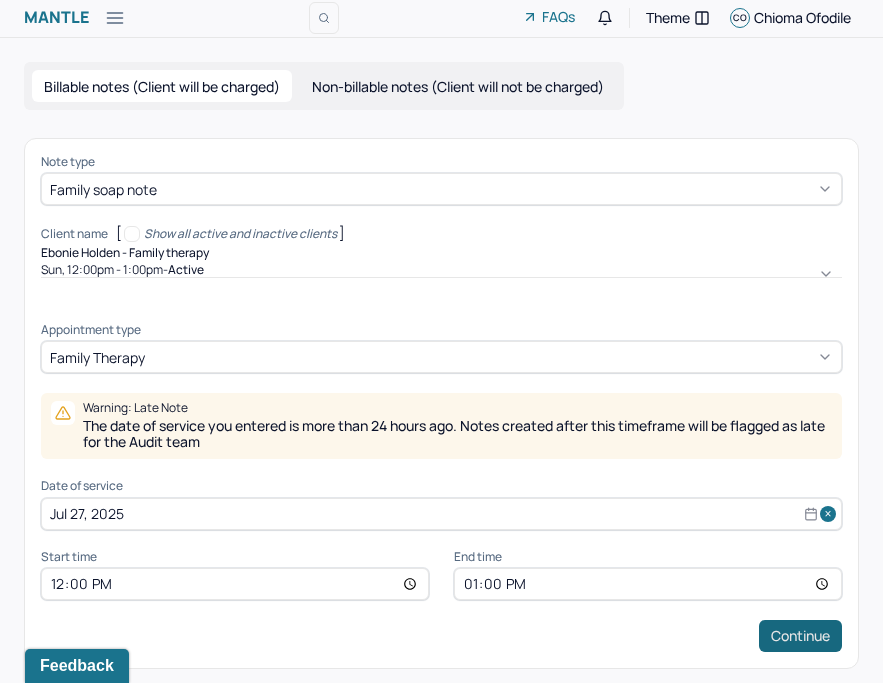 click on "Continue" at bounding box center [800, 636] 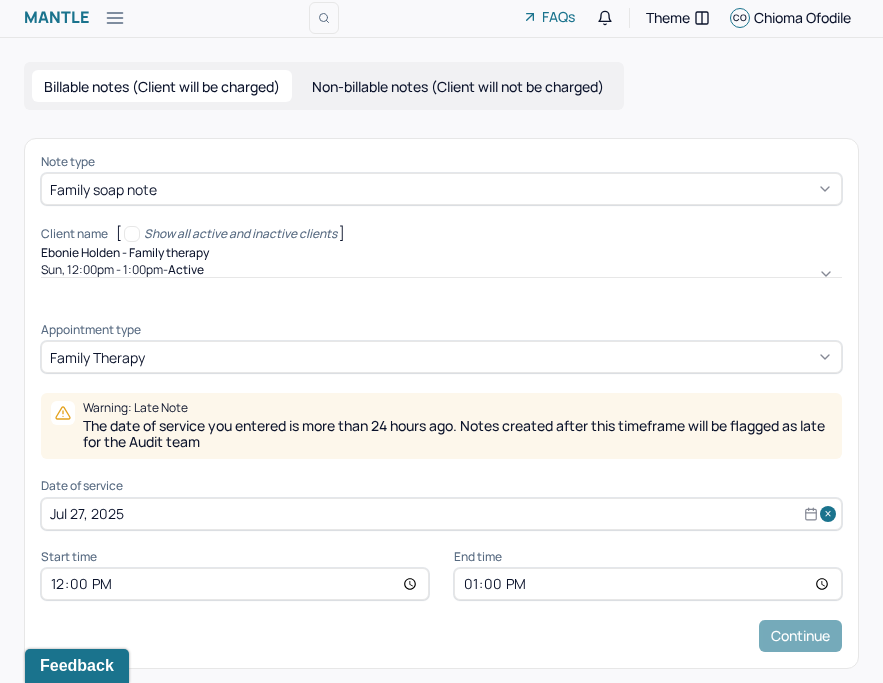 scroll, scrollTop: 0, scrollLeft: 0, axis: both 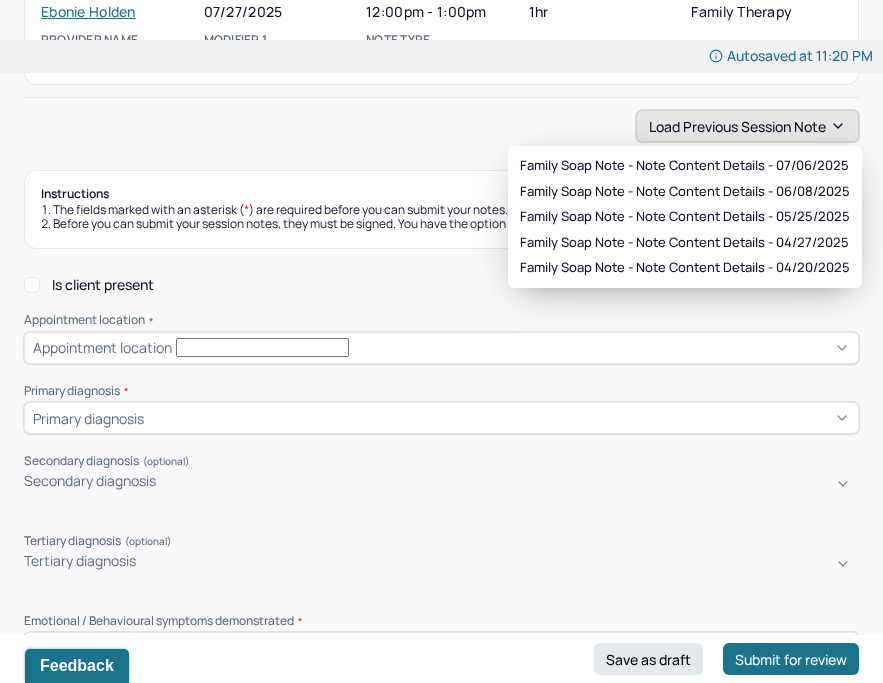 click on "Load previous session note" at bounding box center [747, 126] 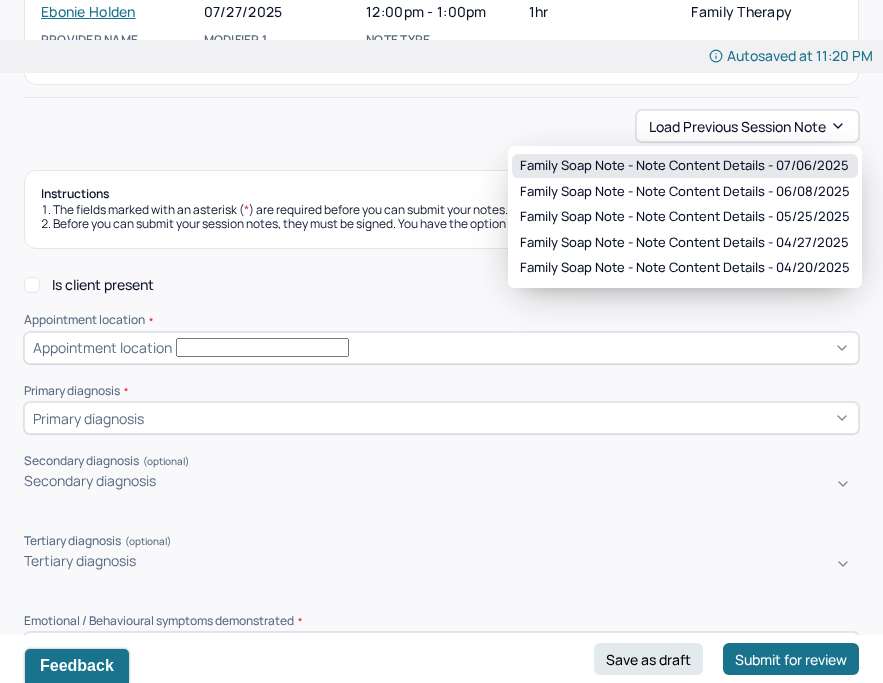 click on "Family soap note   - Note content Details -   07/06/2025" at bounding box center (684, 166) 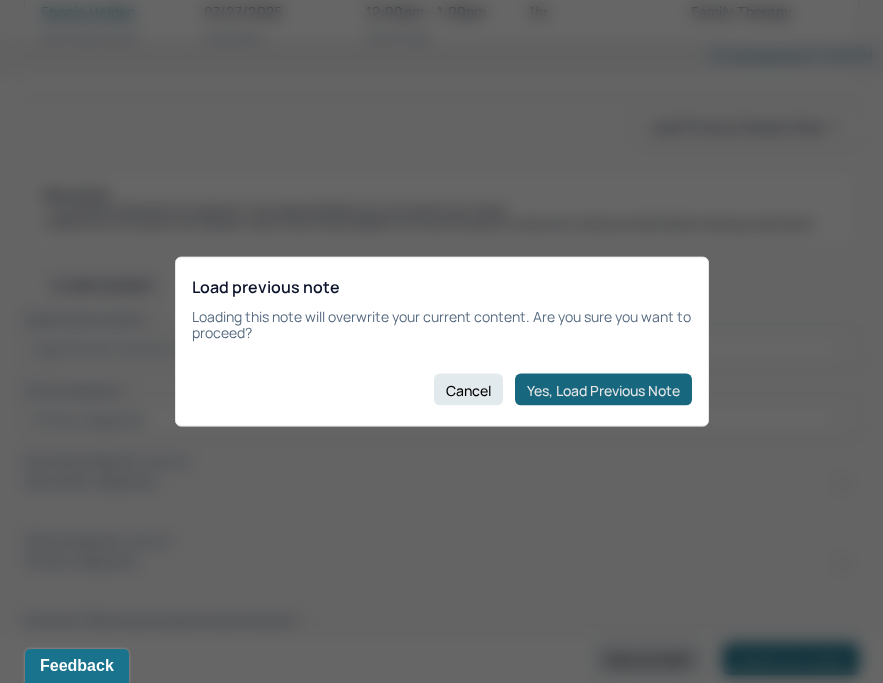 click on "Yes, Load Previous Note" at bounding box center (603, 390) 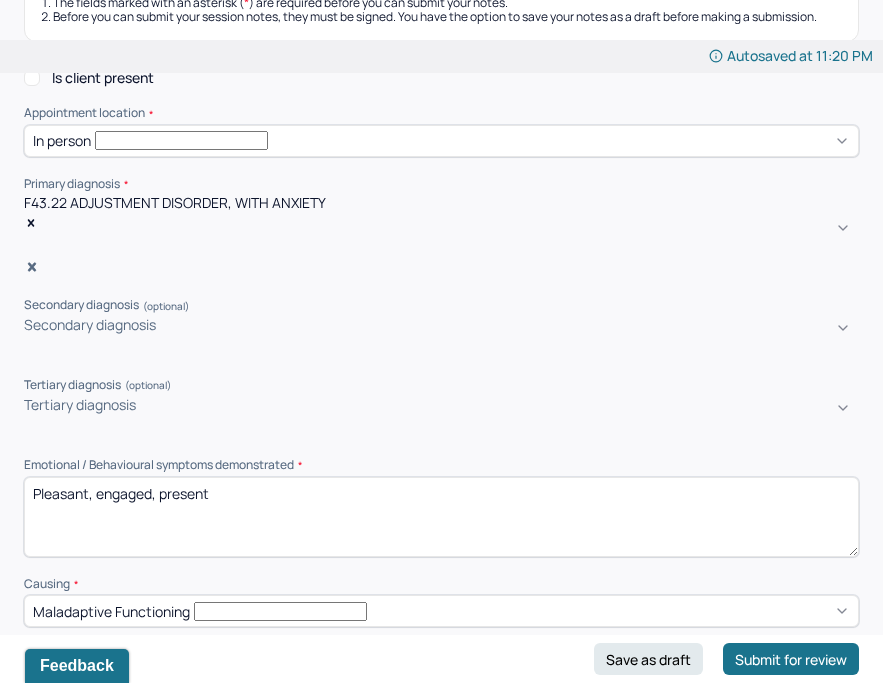scroll, scrollTop: 367, scrollLeft: 0, axis: vertical 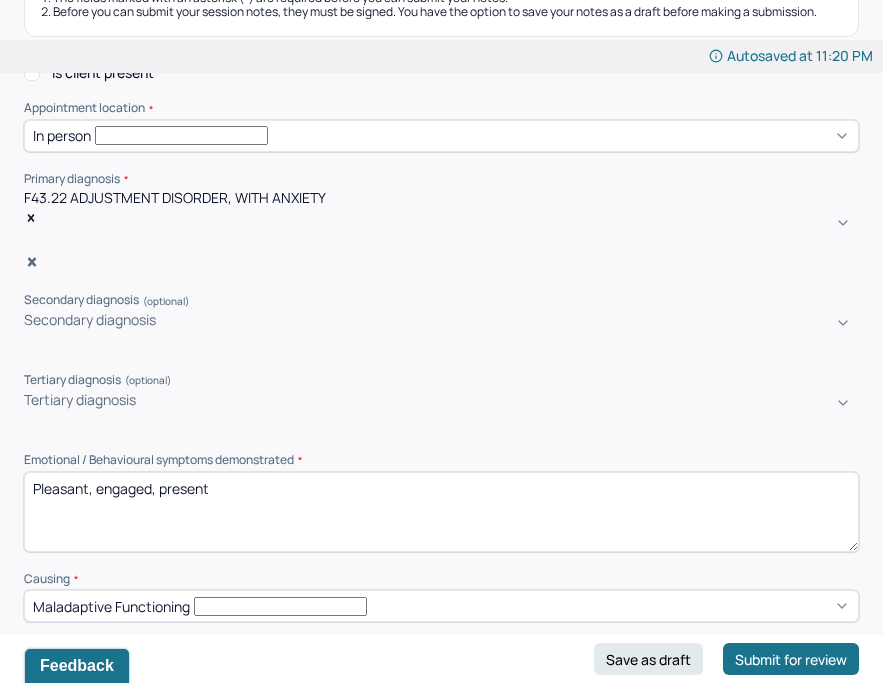 click on "Pleasant, engaged, present" at bounding box center [441, 512] 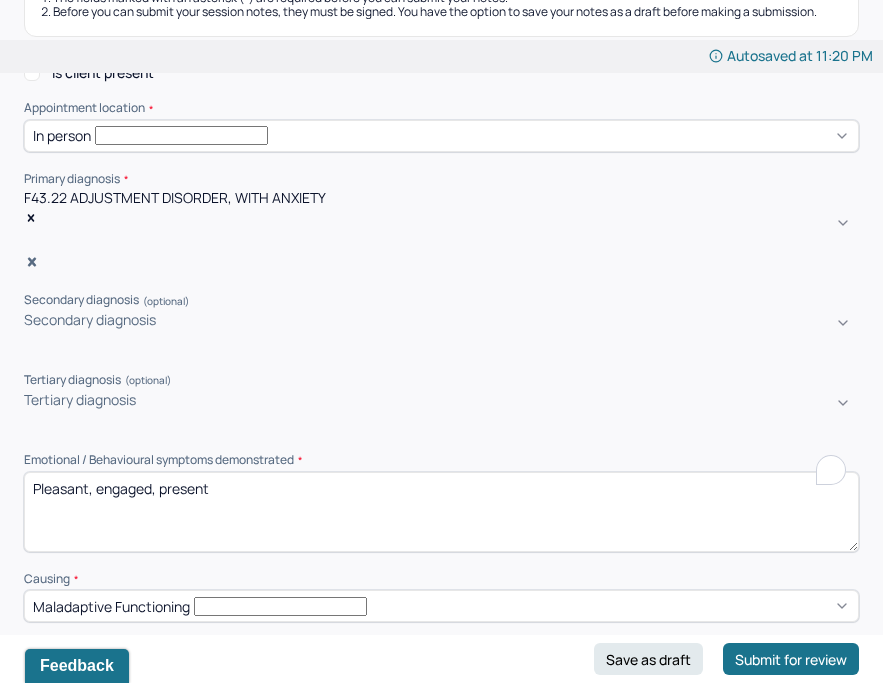 paste on "The client’s daughter presented as warm, focused, and grounded in the moment." 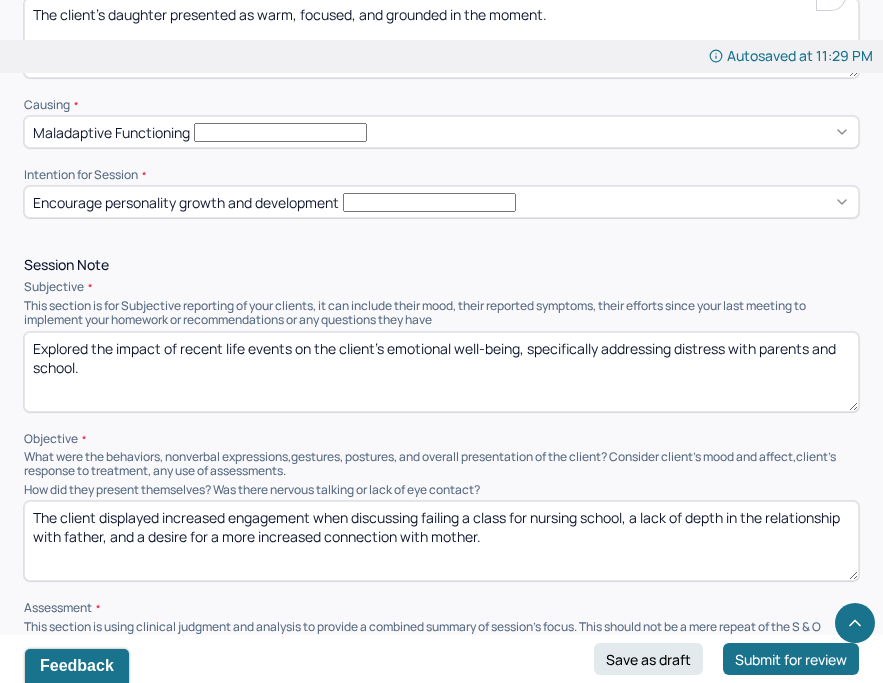 scroll, scrollTop: 844, scrollLeft: 0, axis: vertical 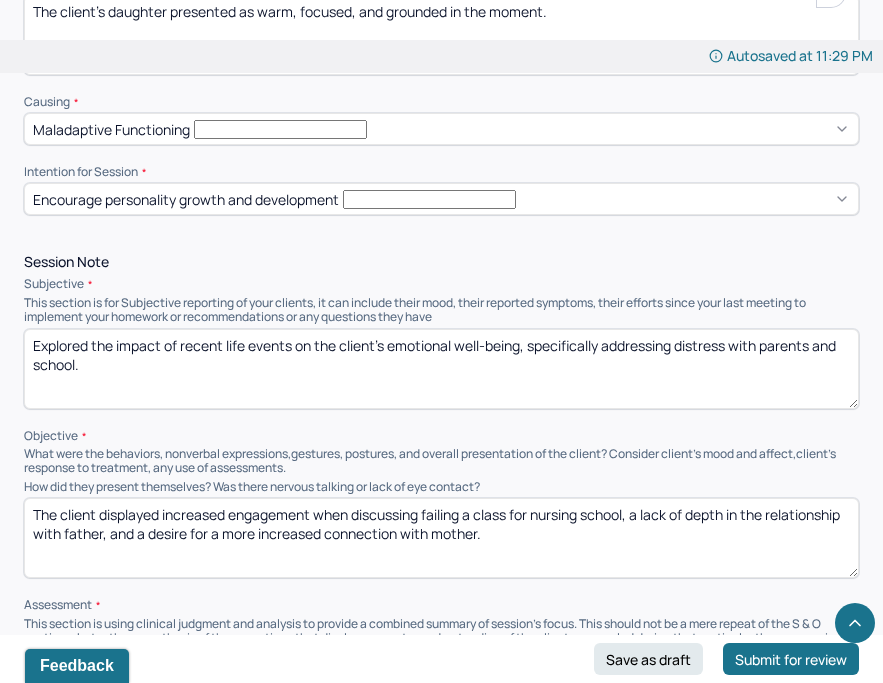 type on "The client’s daughter presented as warm, focused, and grounded in the moment." 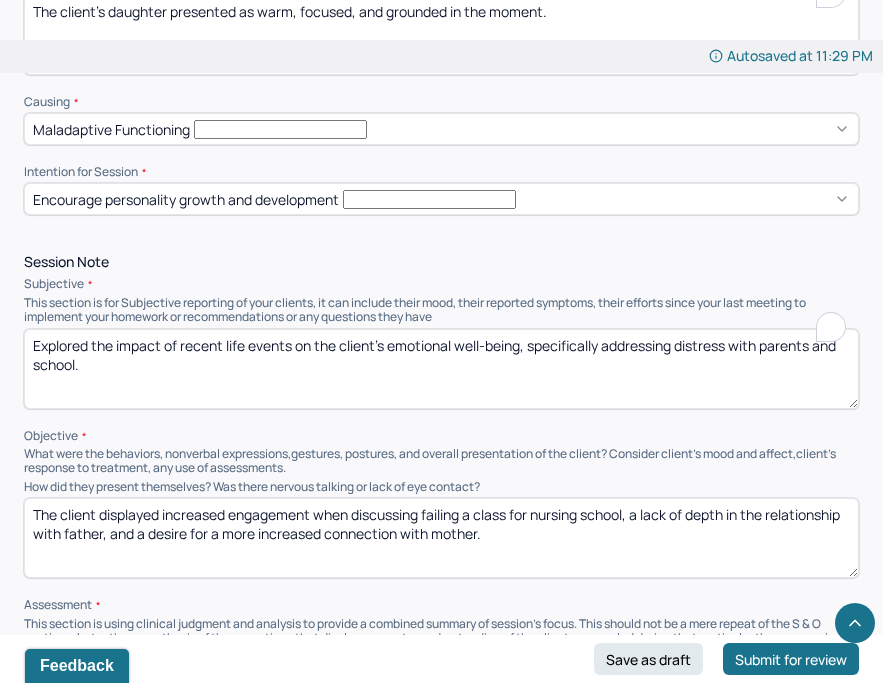 click on "Explored the impact of recent life events on the client's emotional well-being, specifically addressing distress with parents and school." at bounding box center (441, 369) 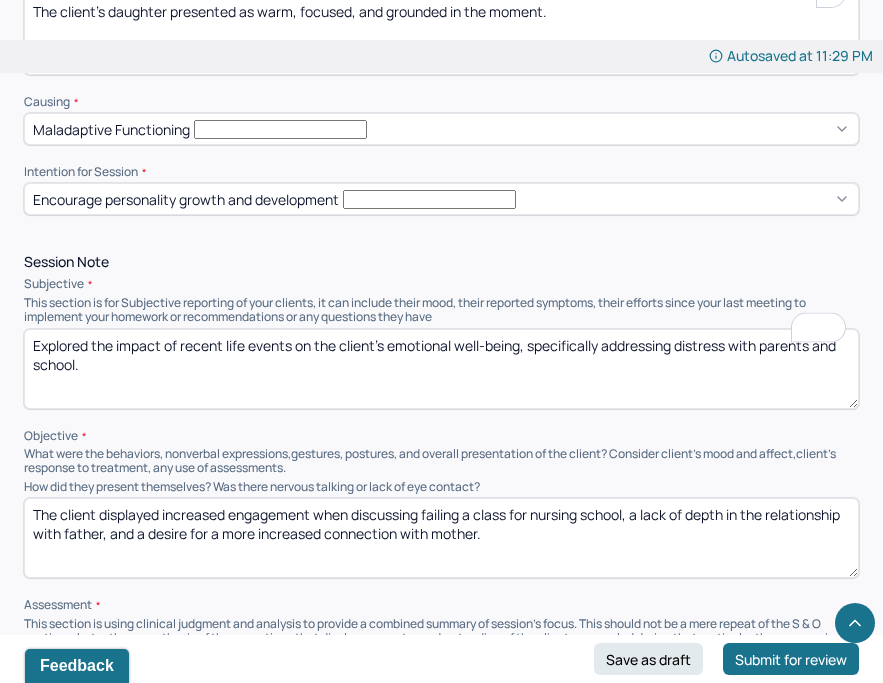 paste on "how recent life events have affected the client’s daughter's emotional well-being, with specific attention to challenges balancing work and school, and ongoing distress related to her relationship with her mother." 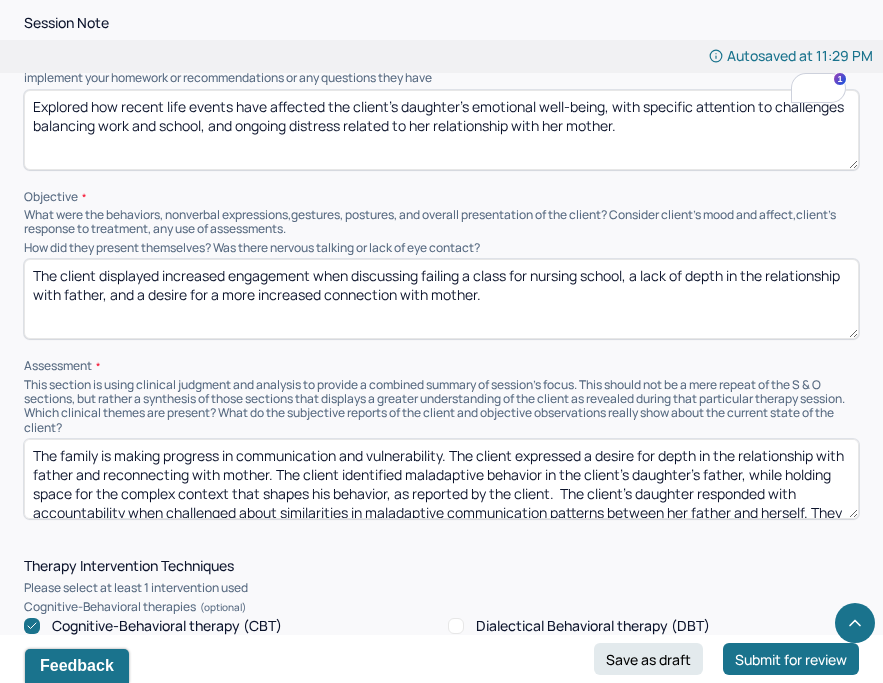 scroll, scrollTop: 1081, scrollLeft: 0, axis: vertical 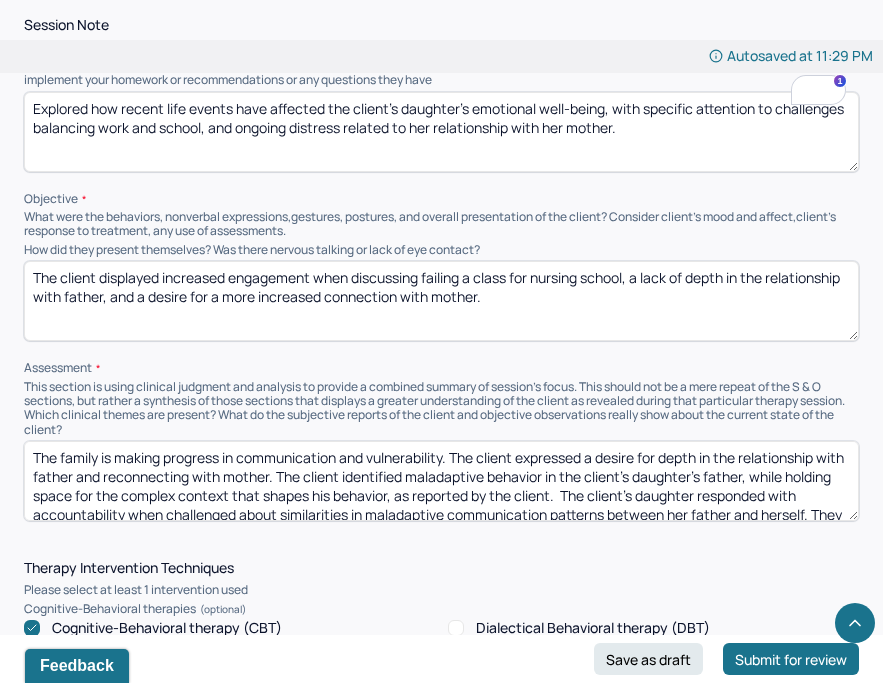 type on "Explored how recent life events have affected the client’s daughter's emotional well-being, with specific attention to challenges balancing work and school, and ongoing distress related to her relationship with her mother." 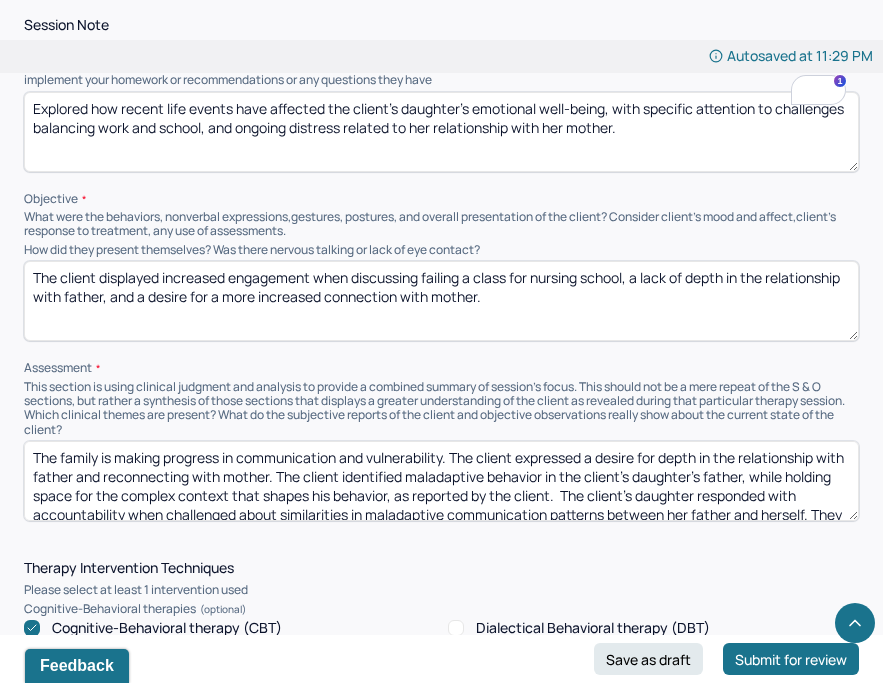 click on "The client displayed increased engagement when discussing failing a class for nursing school, a lack of depth in the relationship with father, and a desire for a more increased connection with mother." at bounding box center [441, 301] 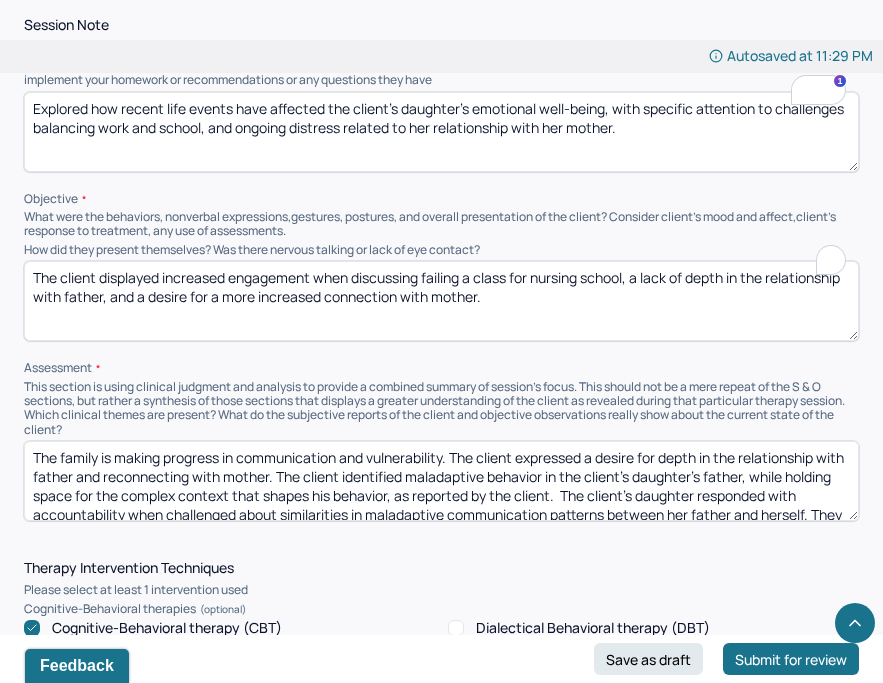 paste on "’s daughter showed insight into the importance of establishing boundaries to support effective communication and resolve conflict." 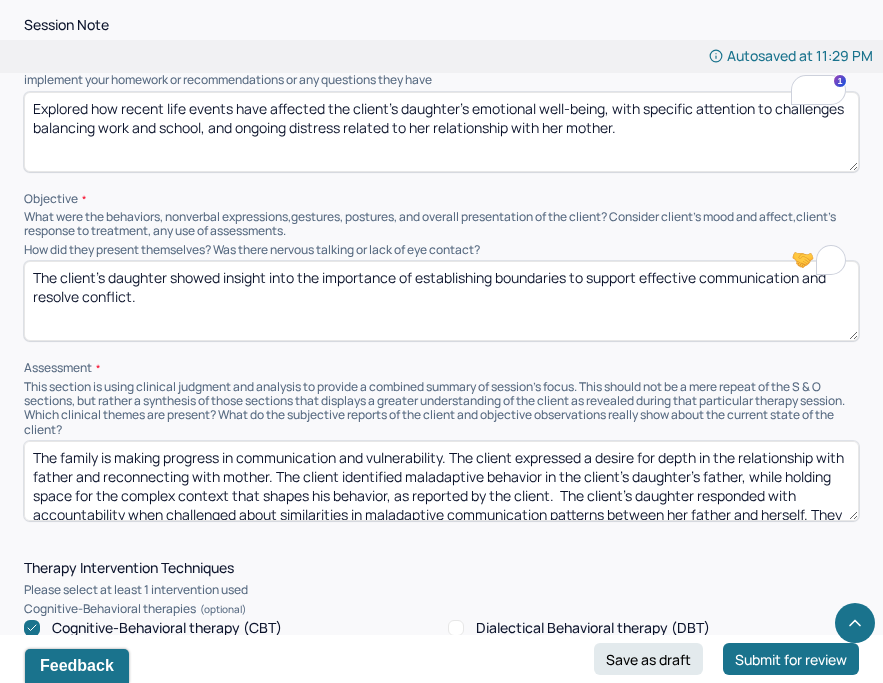 type on "The client’s daughter showed insight into the importance of establishing boundaries to support effective communication and resolve conflict." 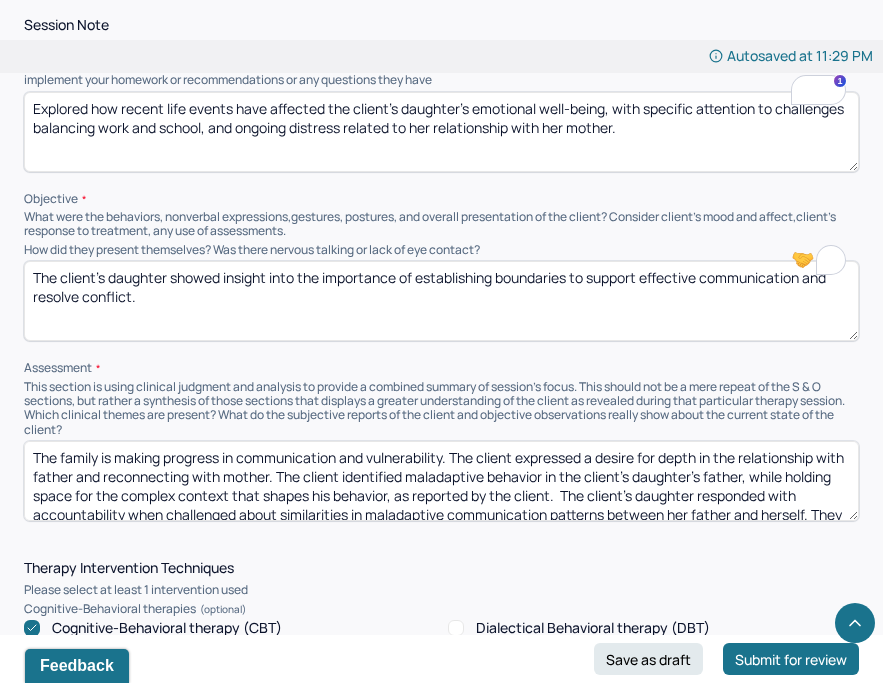 click on "The family is making progress in communication and vulnerability. The client expressed a desire for depth in the relationship with father and reconnecting with mother. The client identified maladaptive behavior in the client's daughter's father, while holding space for the complex context that shapes his behavior, as reported by the client.  The client's daughter responded with accountability when challenged about similarities in maladaptive communication patterns between her father and herself. They continue to meet the criteria for a mental health (MH) diagnosis. Utilized CBT to identify and challenge maladaptive thoughts and cognitive distortions." at bounding box center (441, 481) 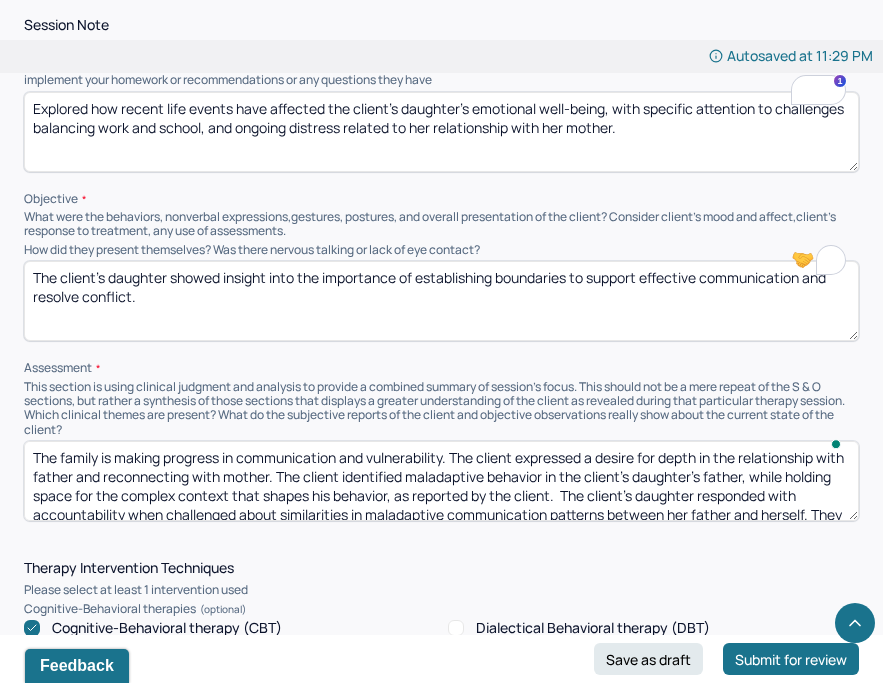 paste on "working through challenges in communication and emotional expression. The client’s daughter expressed distress regarding the relationship with her mother and a desire to better understand and navigate their dynamic. The client’s daughter identified maladaptive behavior in her mother’s communication patterns, while acknowledging the broader context that may contribute to her behavior. The client’s daughter responded with reflection and openness when exploring how some of these patterns may influence her own interactions. They continue to meet the criteria for a mental health (MH) diagnosis. Utilized CBT to identify and challenge maladaptive thoughts and cognitive distortions." 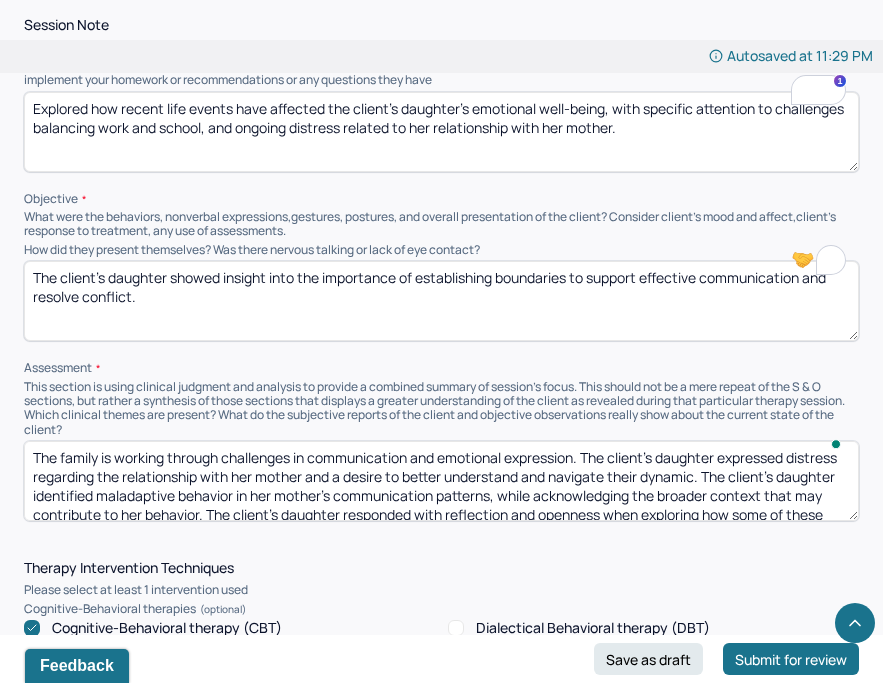 scroll, scrollTop: 61, scrollLeft: 0, axis: vertical 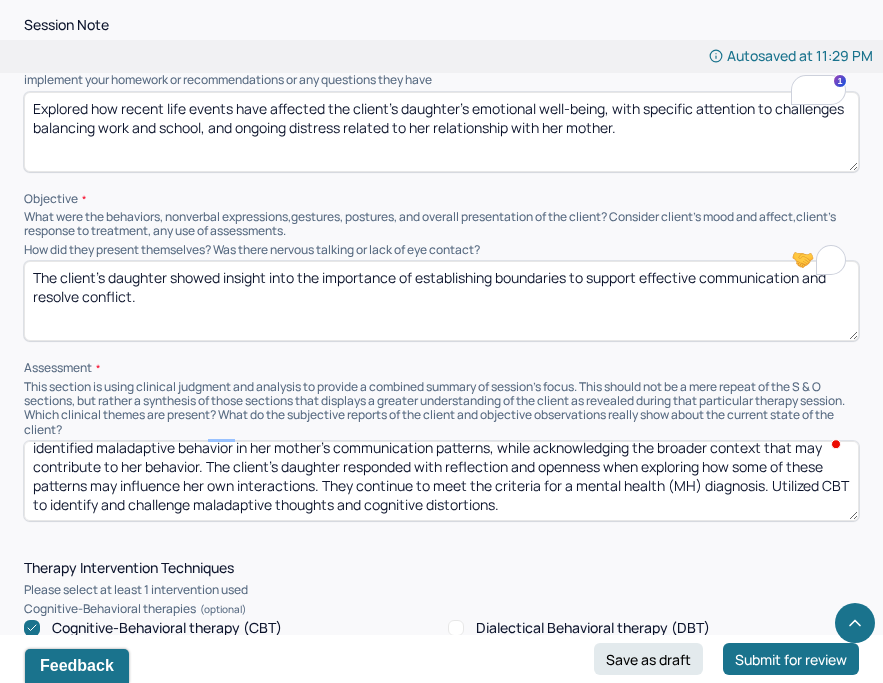 type on "The family is working through challenges in communication and emotional expression. The client’s daughter expressed distress regarding the relationship with her mother and a desire to better understand and navigate their dynamic. The client’s daughter identified maladaptive behavior in her mother’s communication patterns, while acknowledging the broader context that may contribute to her behavior. The client’s daughter responded with reflection and openness when exploring how some of these patterns may influence her own interactions. They continue to meet the criteria for a mental health (MH) diagnosis. Utilized CBT to identify and challenge maladaptive thoughts and cognitive distortions." 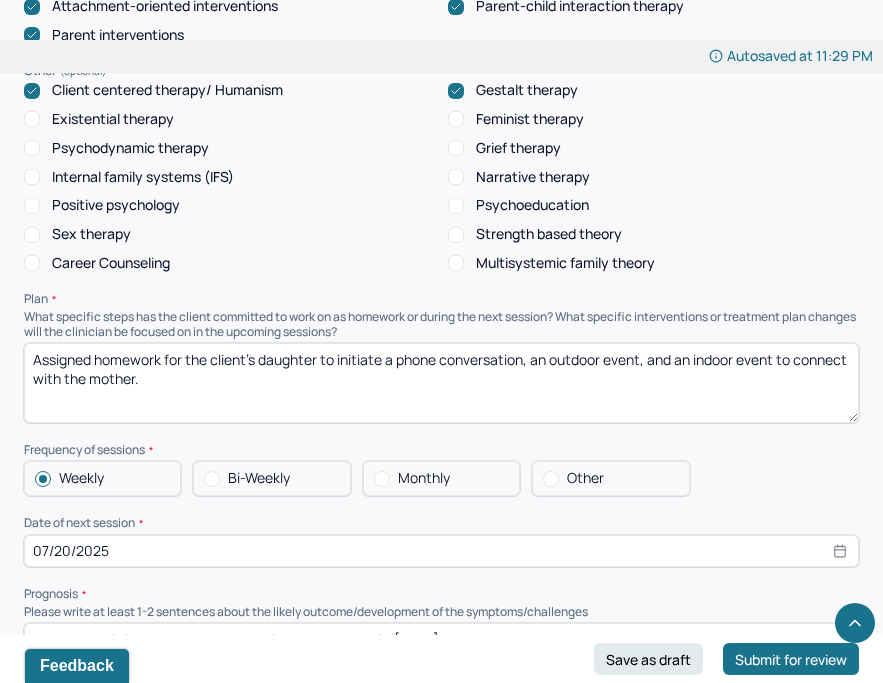scroll, scrollTop: 2012, scrollLeft: 0, axis: vertical 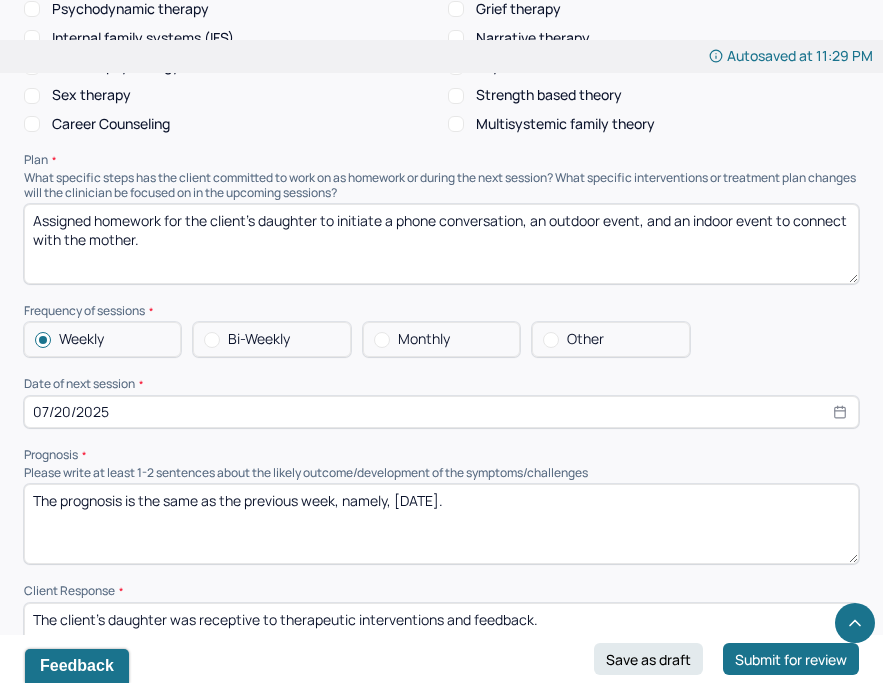 click on "Assigned homework for the client's daughter to initiate a phone conversation, an outdoor event, and an indoor event to connect with the mother." at bounding box center (441, 244) 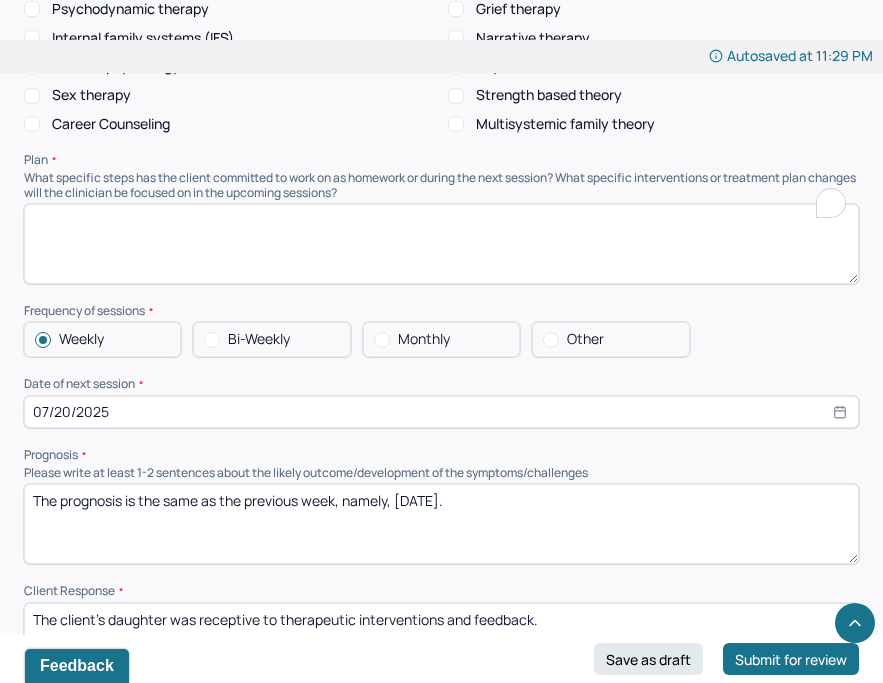 paste on "Assigned homework for the client’s daughter to reflect on a recent conversation with your mother. Identify one moment where you noticed a communication pattern you want to change, and write down how you might respond differently next time." 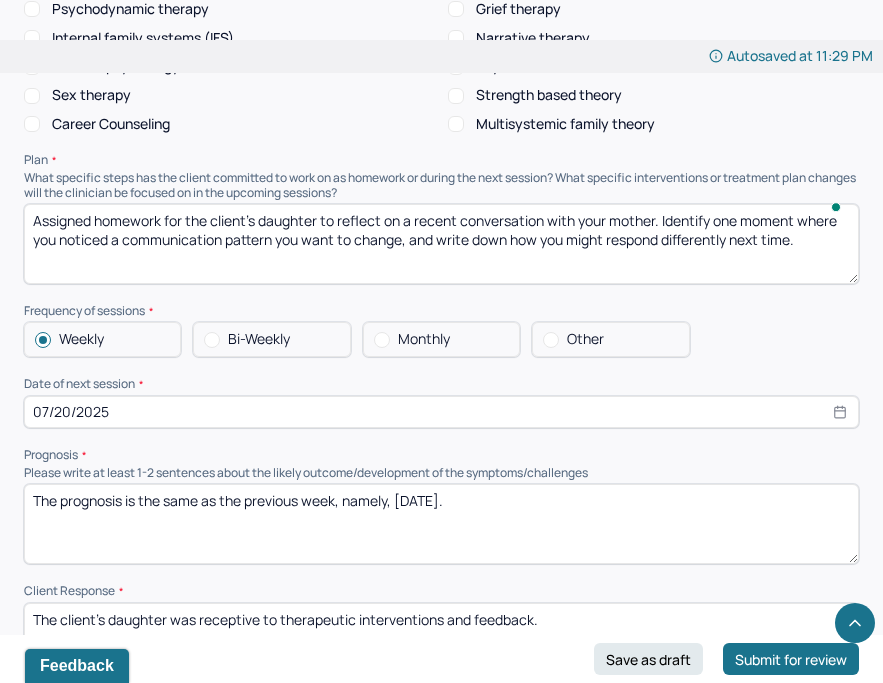 scroll, scrollTop: 48, scrollLeft: 0, axis: vertical 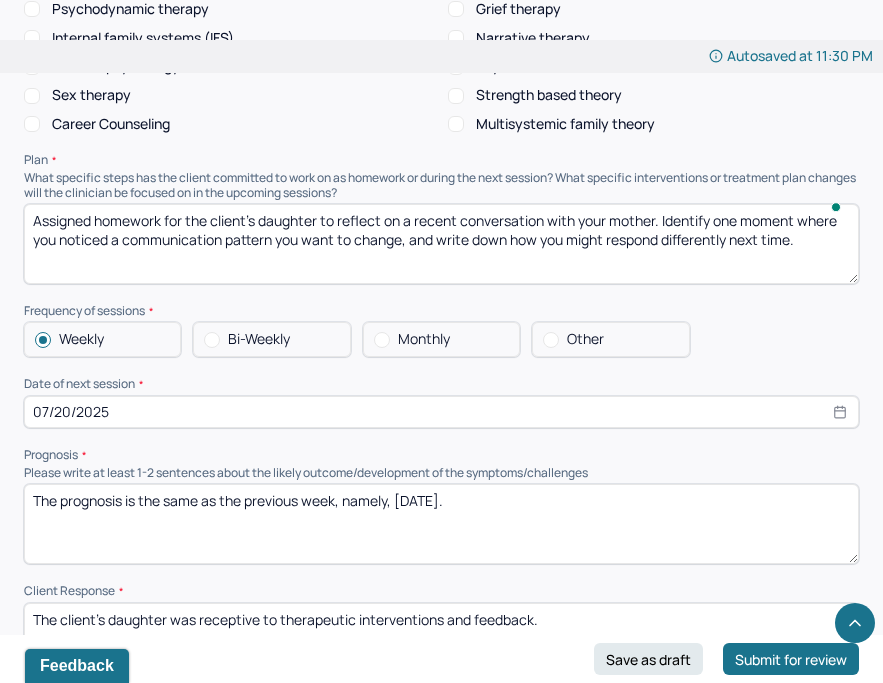 type on "Assigned homework for the client’s daughter to reflect on a recent conversation with your mother. Identify one moment where you noticed a communication pattern you want to change, and write down how you might respond differently next time." 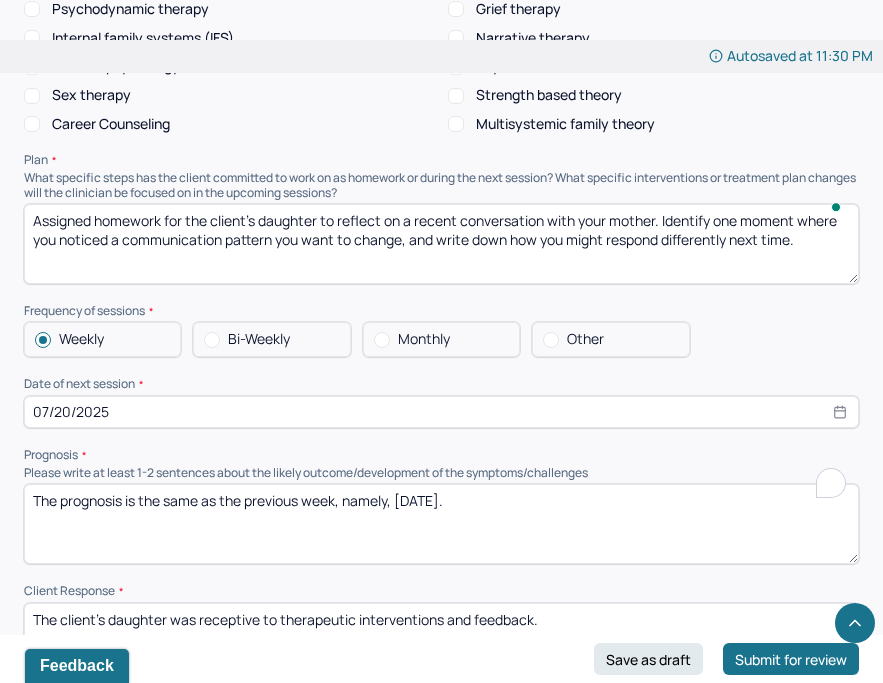 click on "The prognosis is the same as the previous week, namely, 6/08/2025." at bounding box center [441, 524] 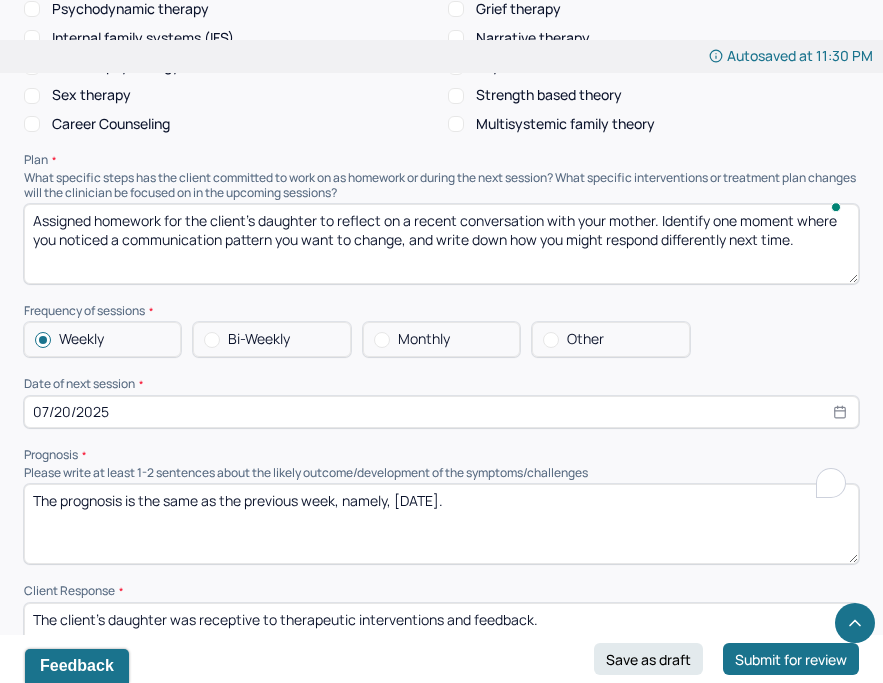 paste on "7/13/2025." 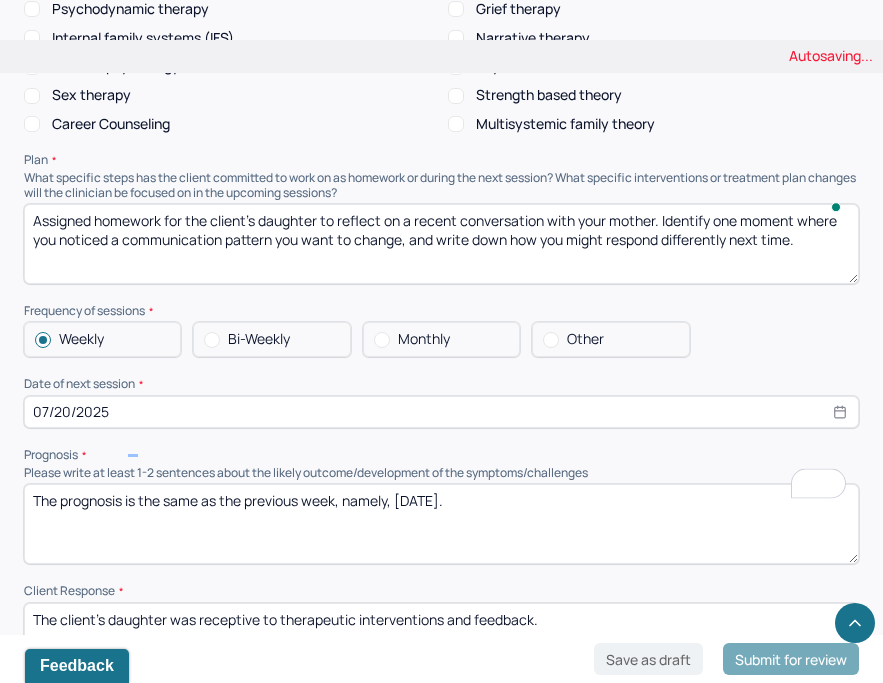 scroll, scrollTop: 48, scrollLeft: 0, axis: vertical 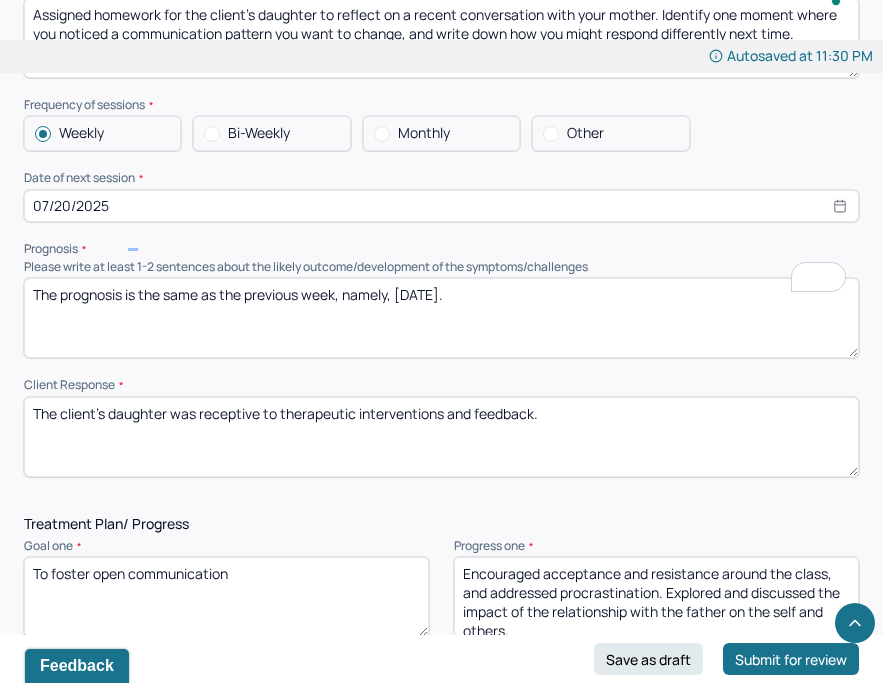 type on "The prognosis is the same as the previous week, namely, [DATE]." 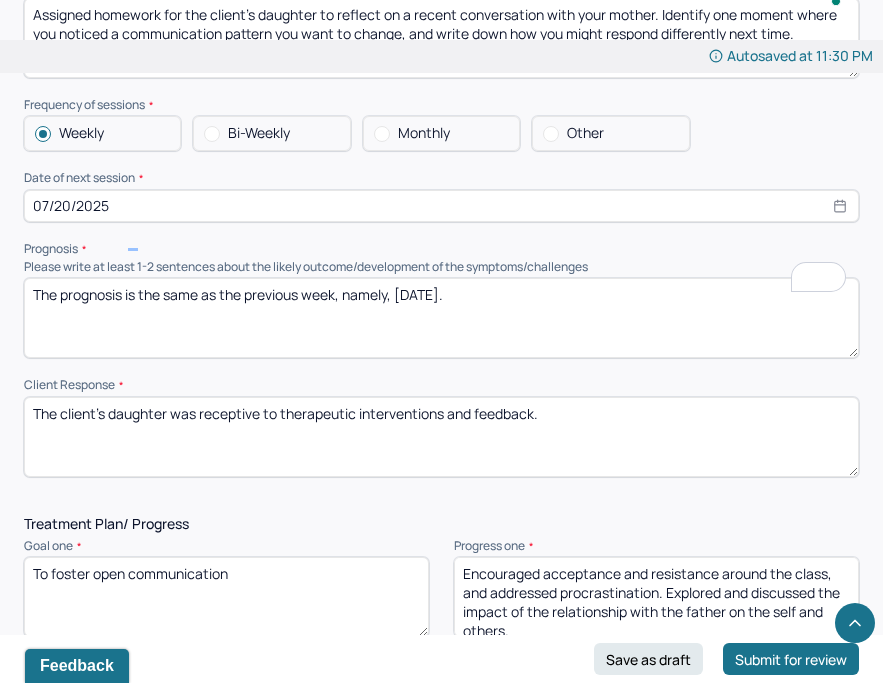 click on "The client's daughter was receptive to therapeutic interventions and feedback." at bounding box center (441, 437) 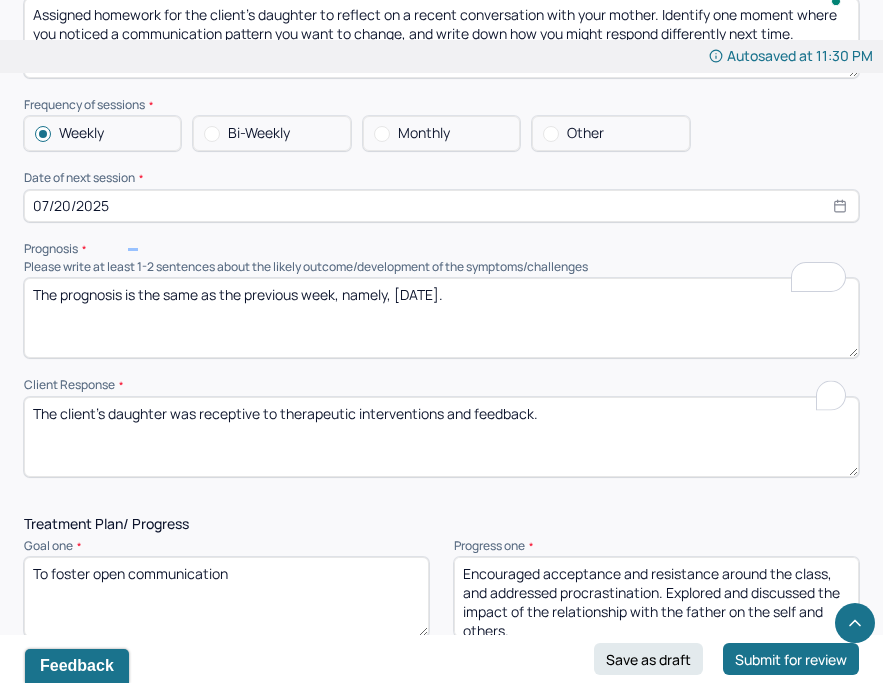 paste on "’s daughter was collaborative during the session and demonstrated growing insight into how her mother’s maladaptive communication patterns impact their relationship. She expressed motivation to improve her responses but also acknowledged difficulty managing frustration and emotional reactivity." 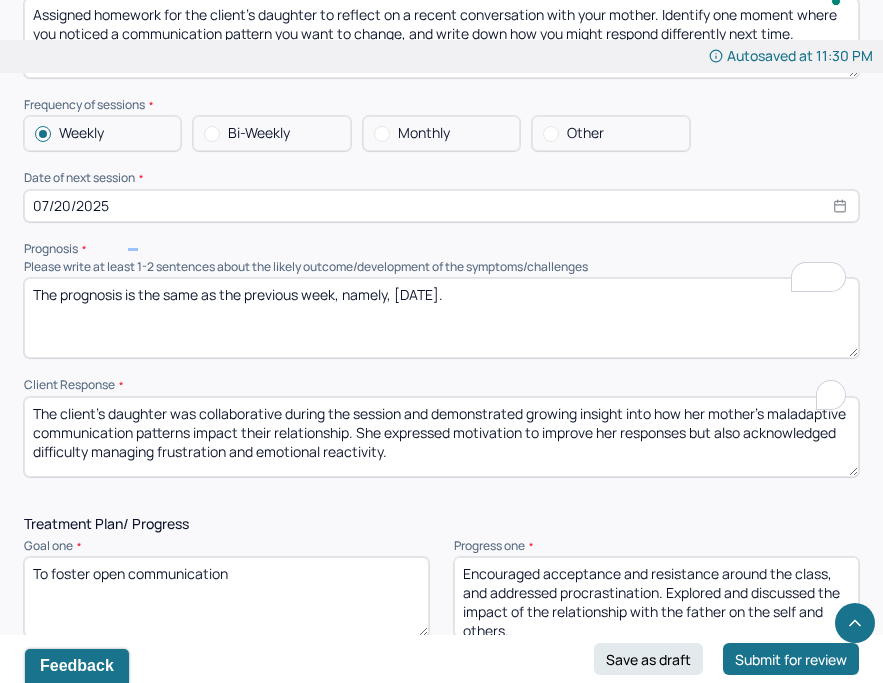 scroll, scrollTop: 5, scrollLeft: 0, axis: vertical 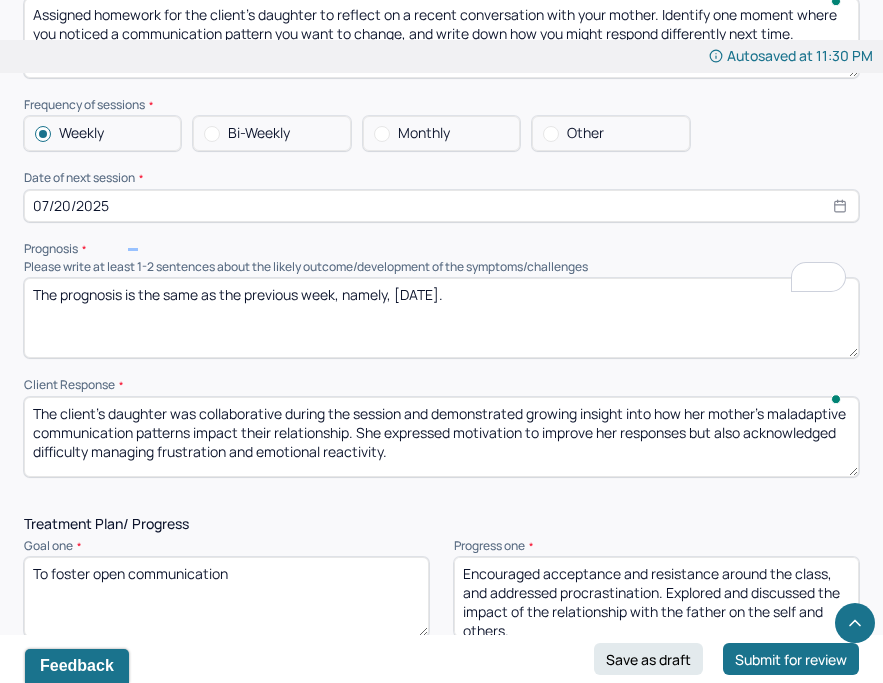 type on "The client’s daughter was collaborative during the session and demonstrated growing insight into how her mother’s maladaptive communication patterns impact their relationship. She expressed motivation to improve her responses but also acknowledged difficulty managing frustration and emotional reactivity." 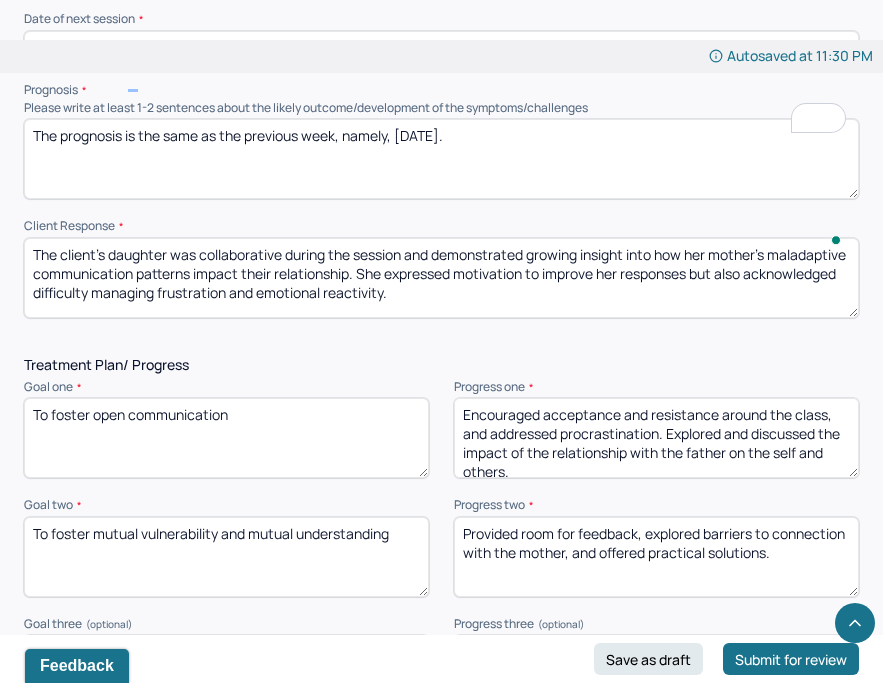 scroll, scrollTop: 2386, scrollLeft: 0, axis: vertical 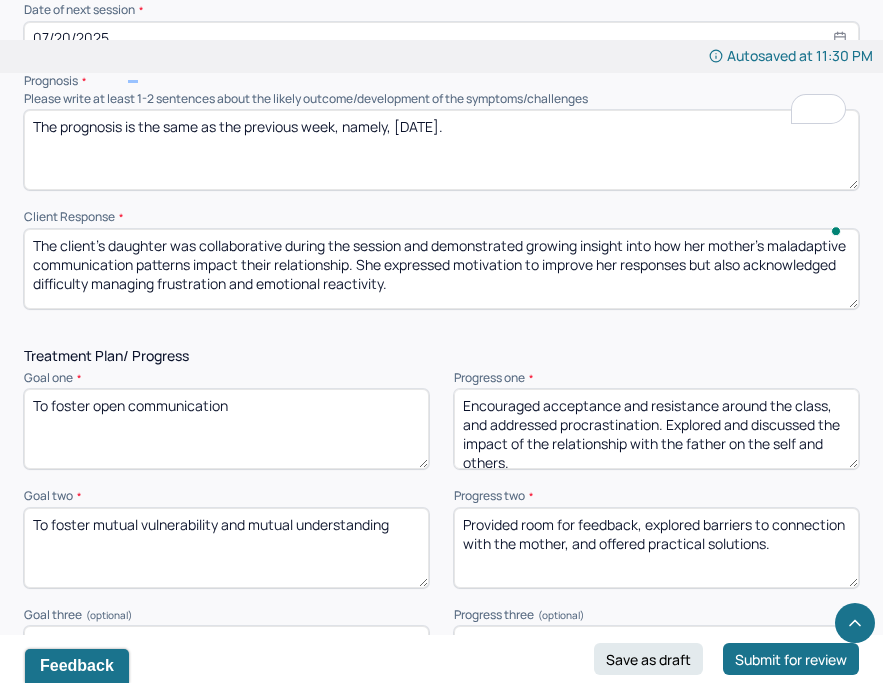 click on "Encouraged acceptance and resistance around the class, and addressed procrastination. Explored and discussed the impact of the relationship with the father on the self and others." at bounding box center (656, 429) 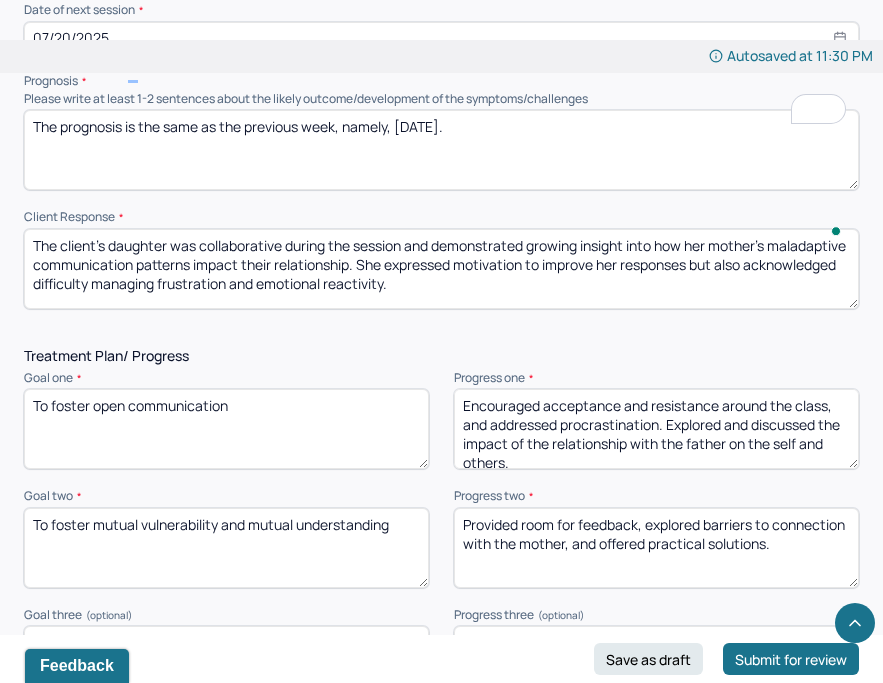click on "Encouraged acceptance and resistance around the class, and addressed procrastination. Explored and discussed the impact of the relationship with the father on the self and others." at bounding box center [656, 429] 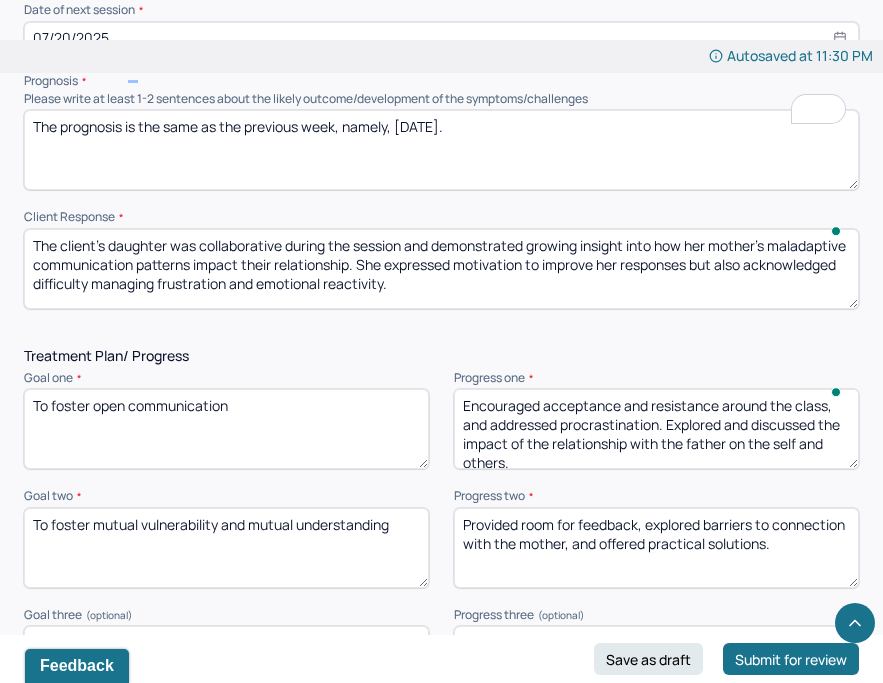 paste on "Discussed and reflected on communication patterns with the client’s daughter's mother." 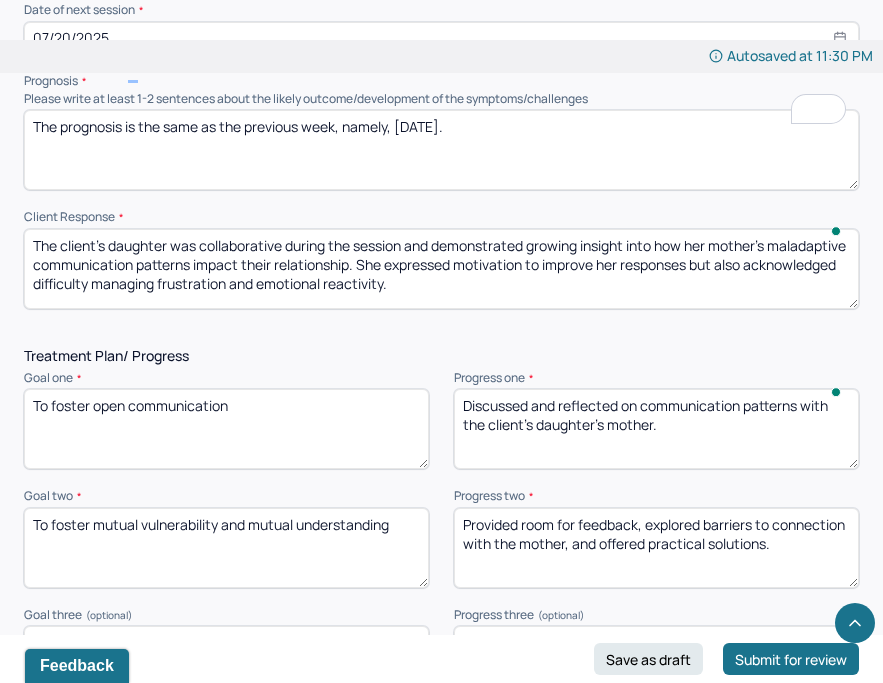 scroll, scrollTop: 48, scrollLeft: 0, axis: vertical 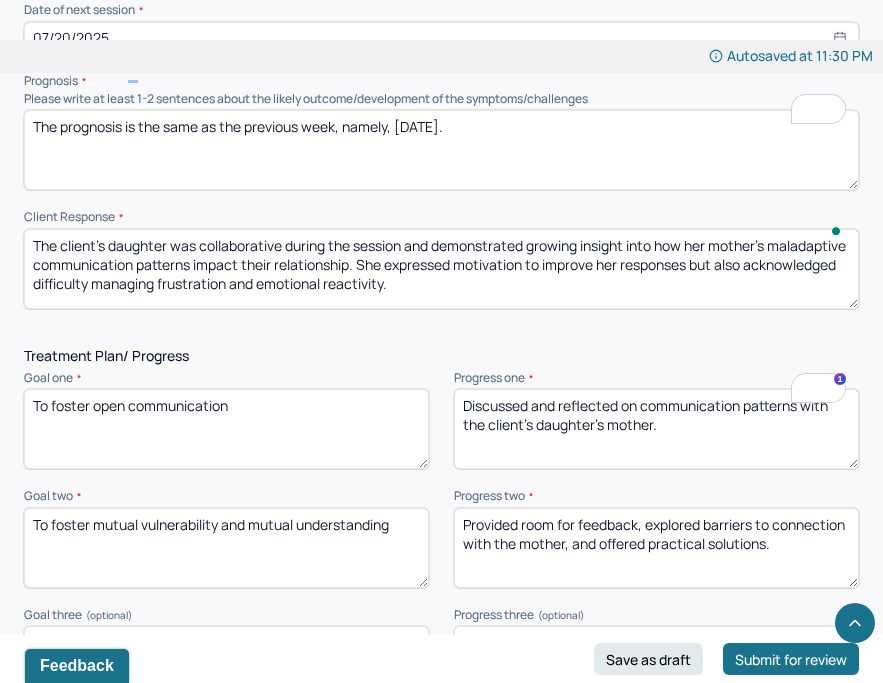 type on "Discussed and reflected on communication patterns with the client’s daughter's mother." 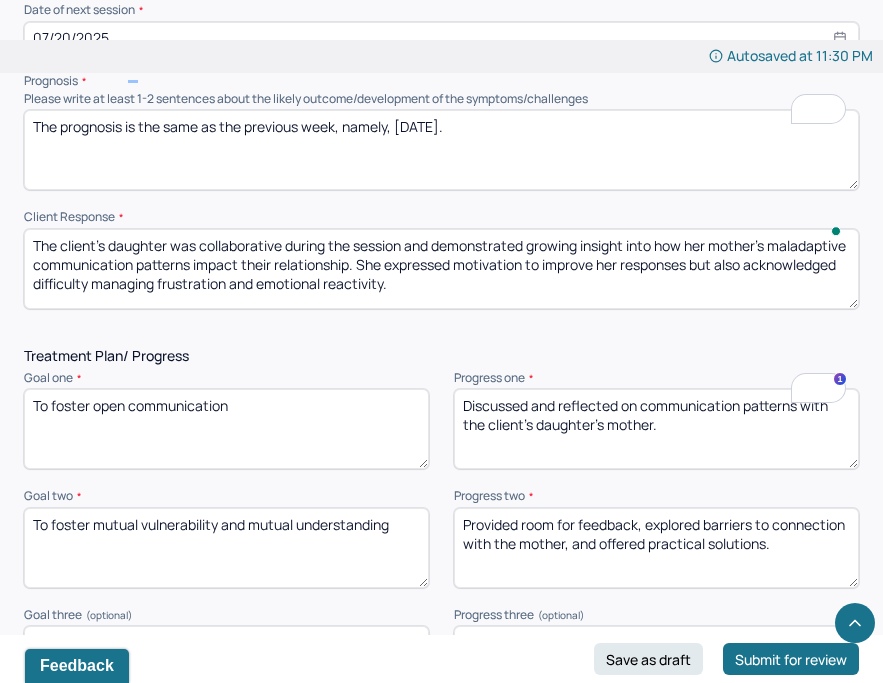 click on "Provided room for feedback, explored barriers to connection with the mother, and offered practical solutions." at bounding box center [656, 548] 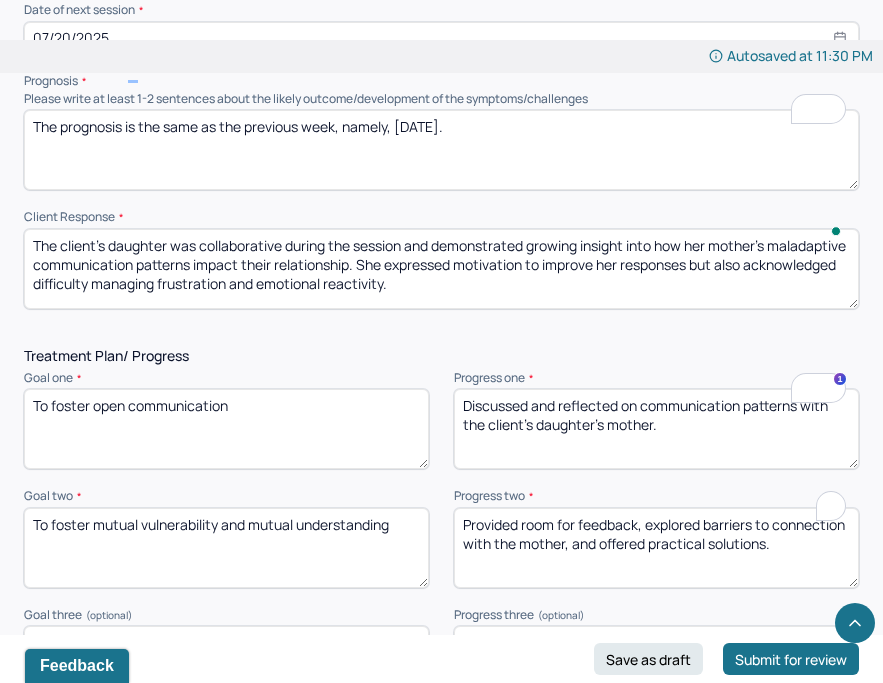 click on "Provided room for feedback, explored barriers to connection with the mother, and offered practical solutions." at bounding box center [656, 548] 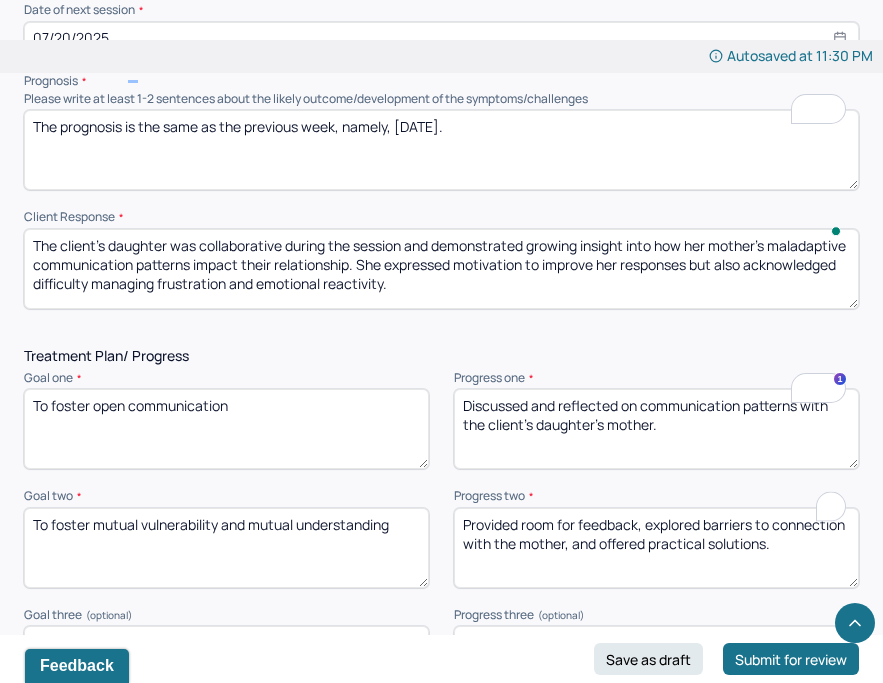 paste on "Explored and reflected on the dynamics within the client’s daughter's current romantic relationship." 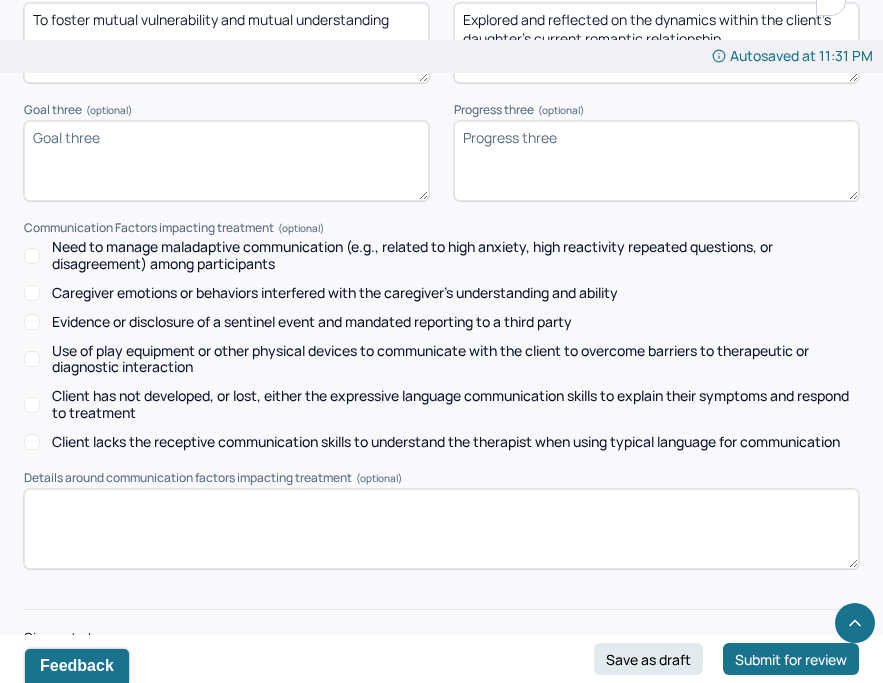 scroll, scrollTop: 2930, scrollLeft: 0, axis: vertical 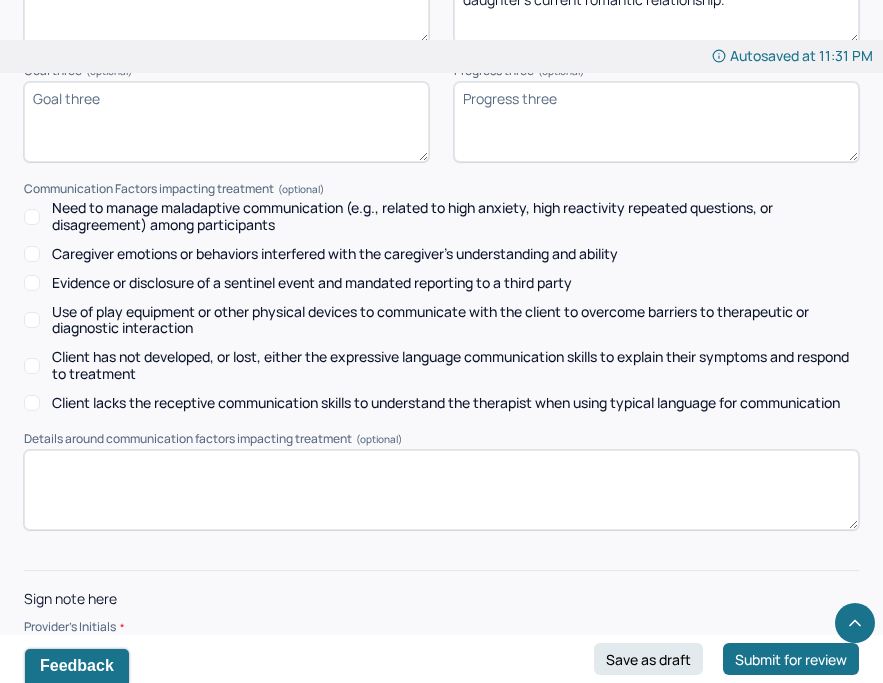 type on "Explored and reflected on the dynamics within the client’s daughter's current romantic relationship." 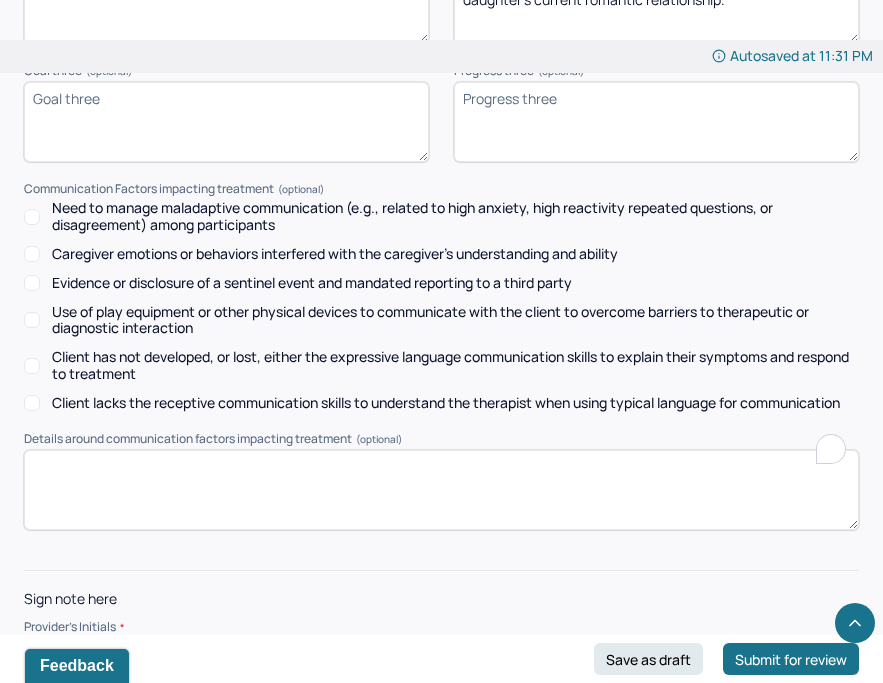 scroll, scrollTop: 2583, scrollLeft: 0, axis: vertical 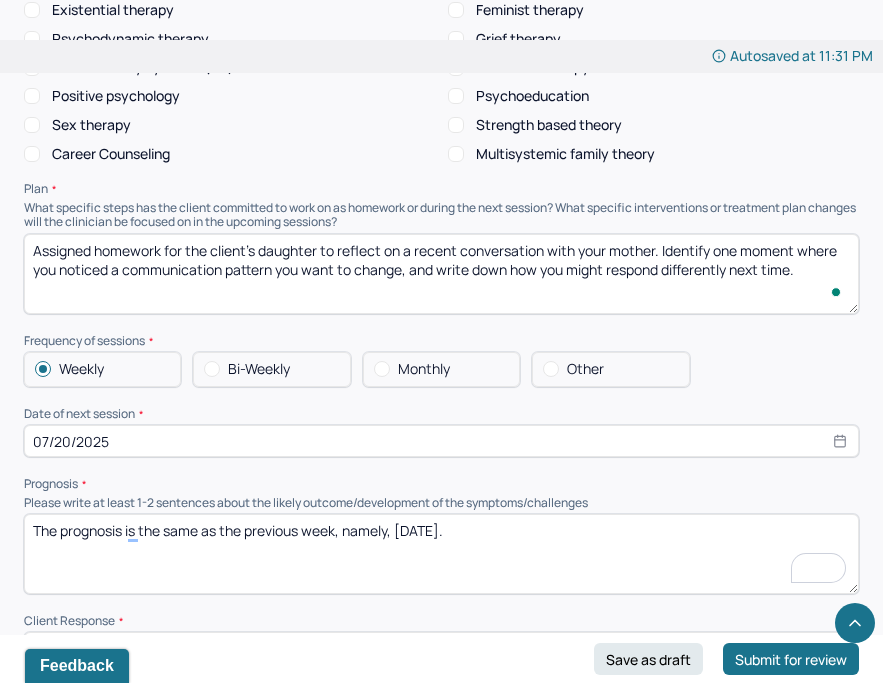 select on "6" 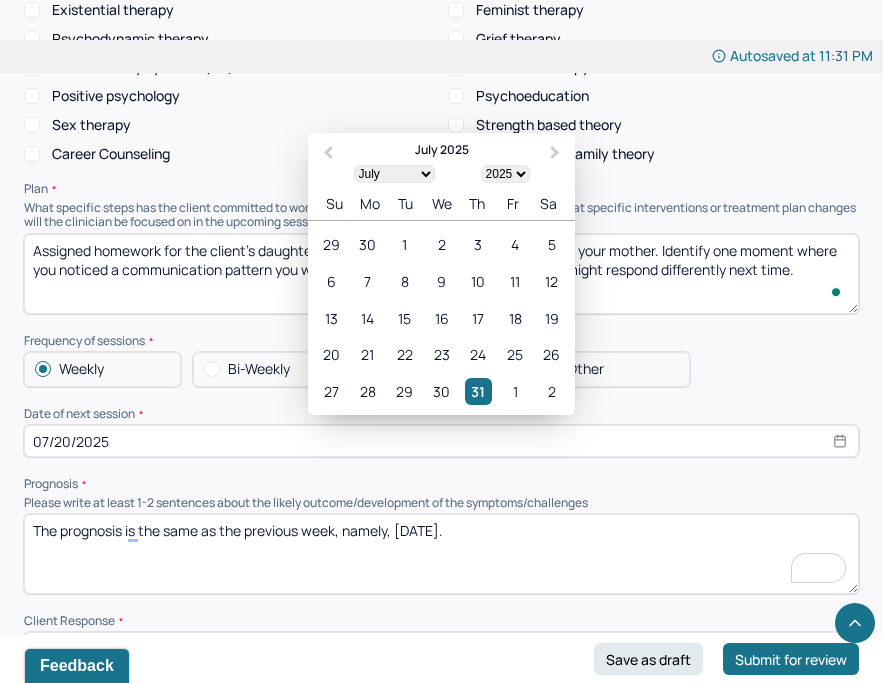 click on "07/20/2025" at bounding box center [441, 441] 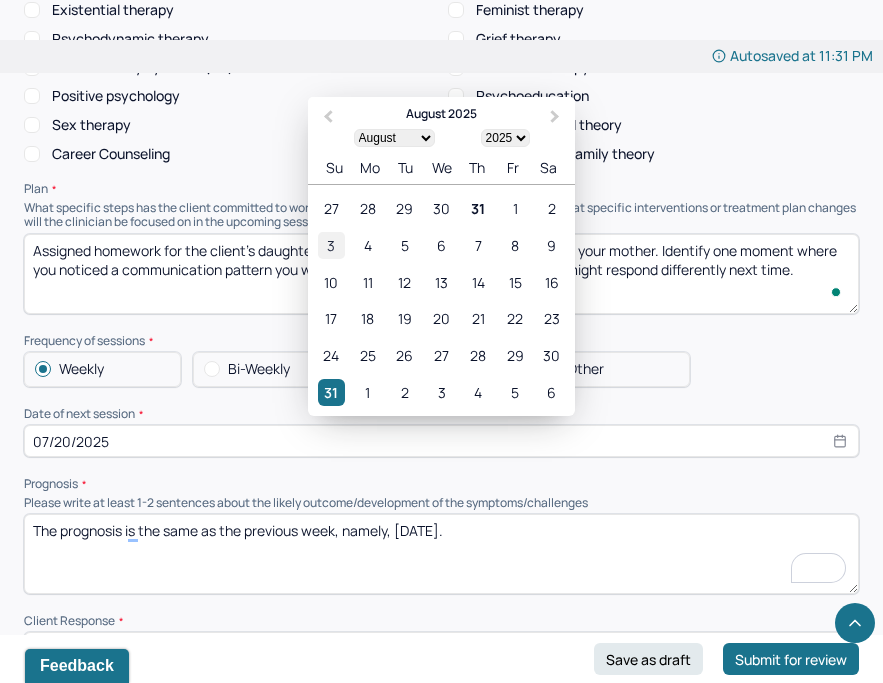 click on "3" at bounding box center (331, 245) 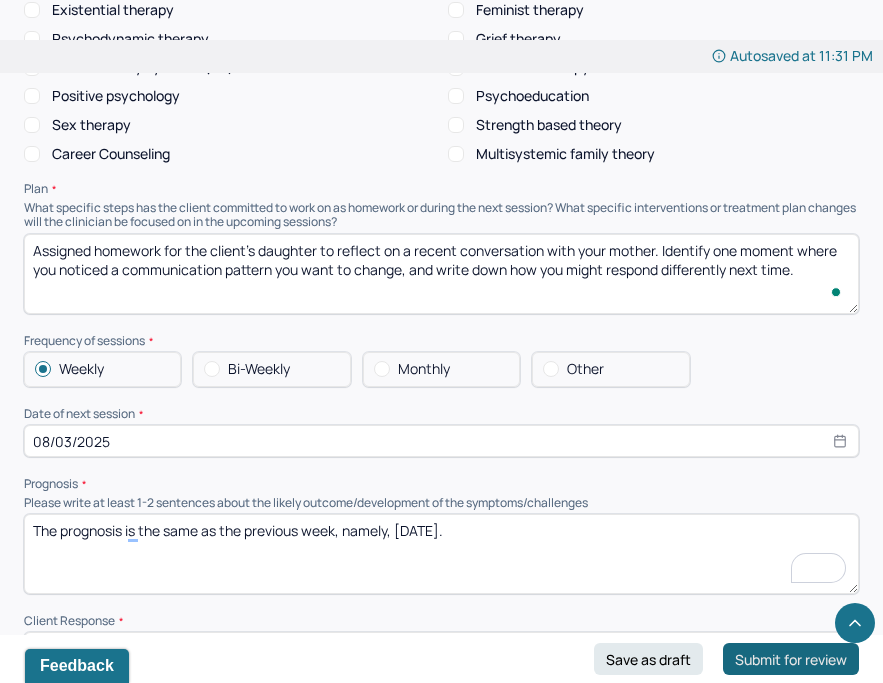 click on "Submit for review" at bounding box center (791, 659) 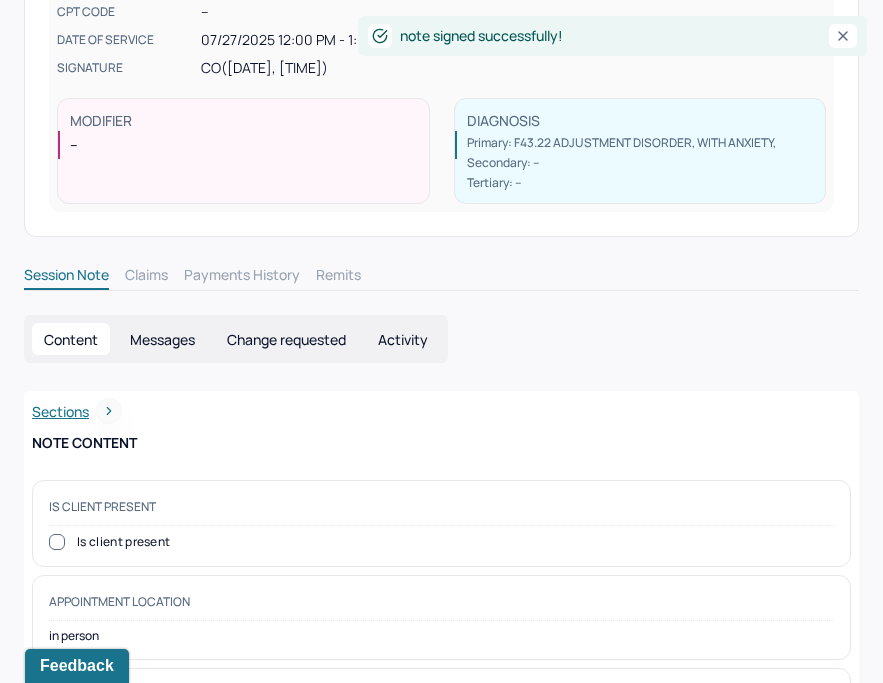 scroll, scrollTop: 393, scrollLeft: 0, axis: vertical 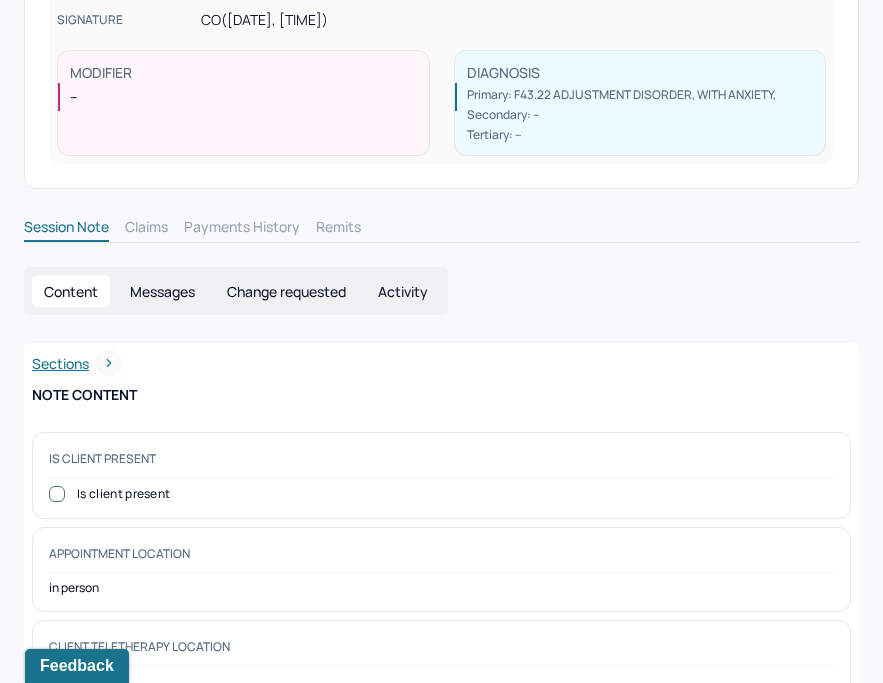 click on "Is client present Is client present" at bounding box center (441, 475) 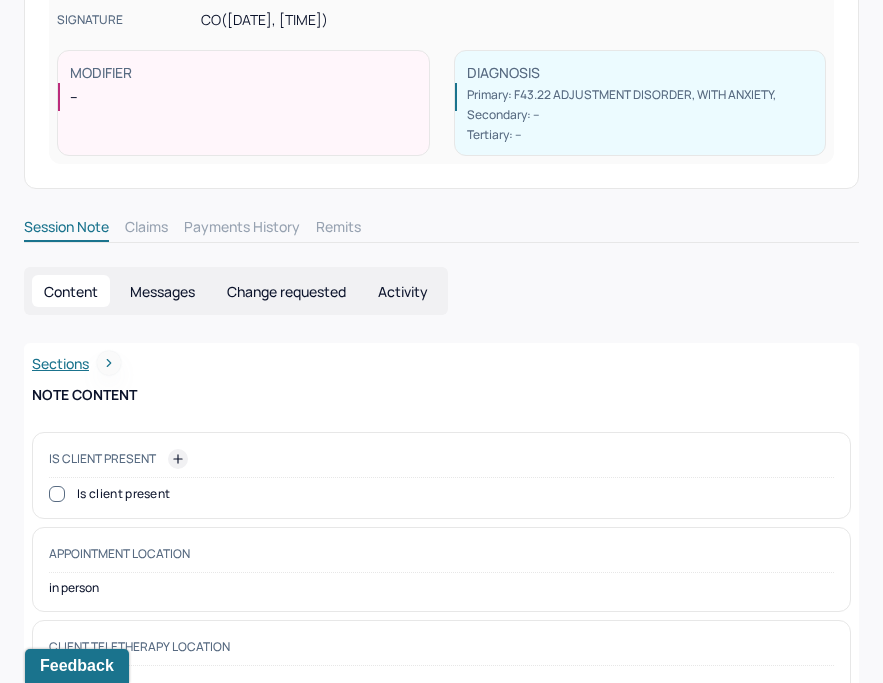 click 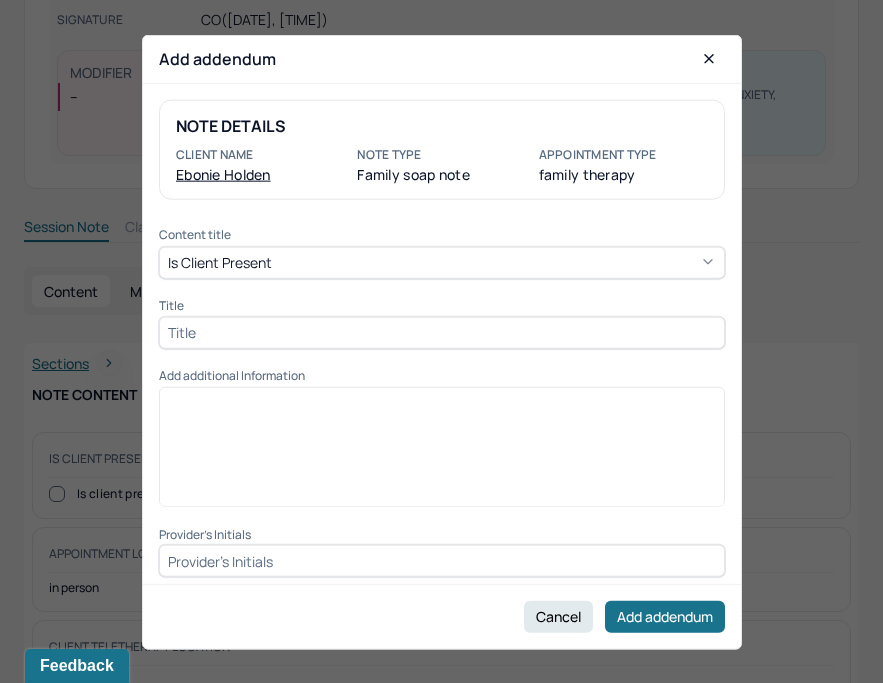 click at bounding box center (442, 332) 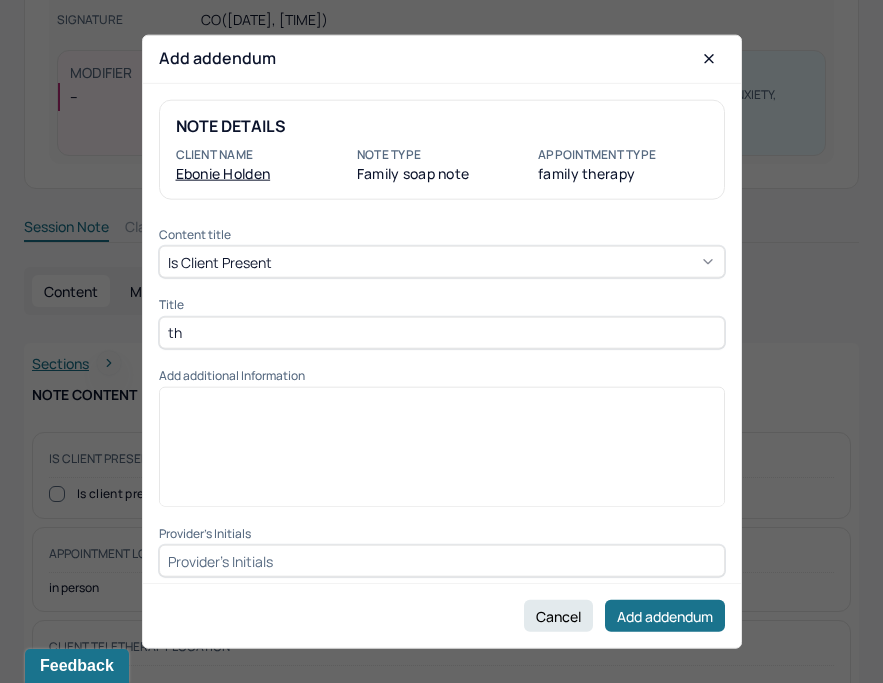type on "t" 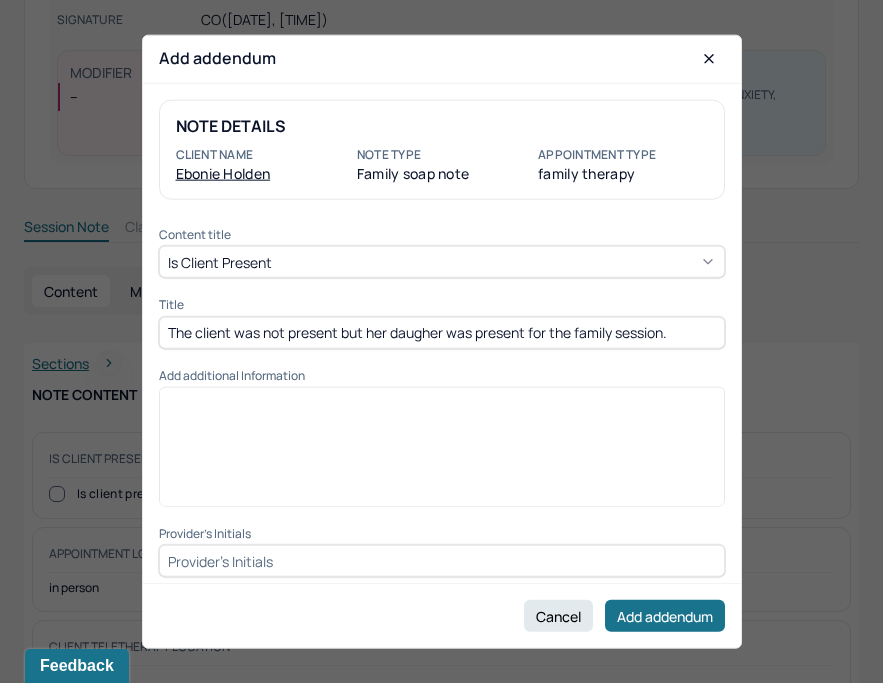 click on "The client was not present but her daugher was present for the family session." at bounding box center [442, 332] 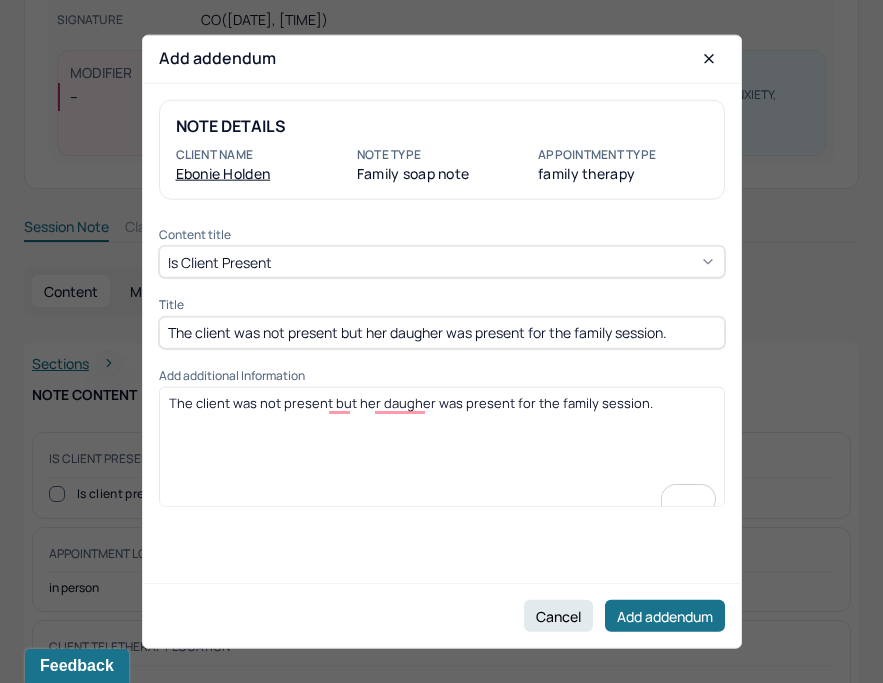 click on "The client was not present but her daugher was present for the family session." at bounding box center (442, 332) 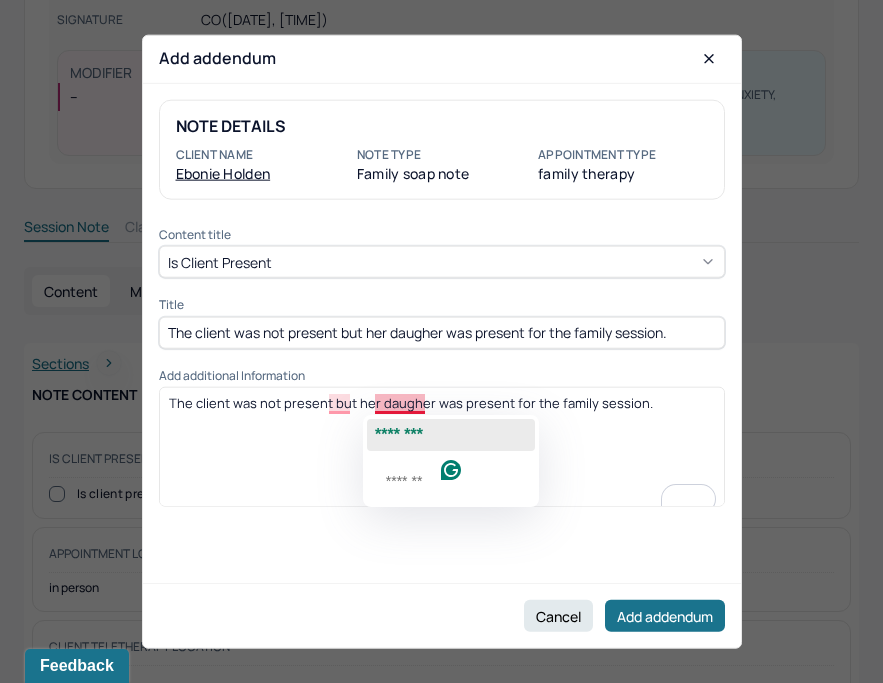 click on "********" 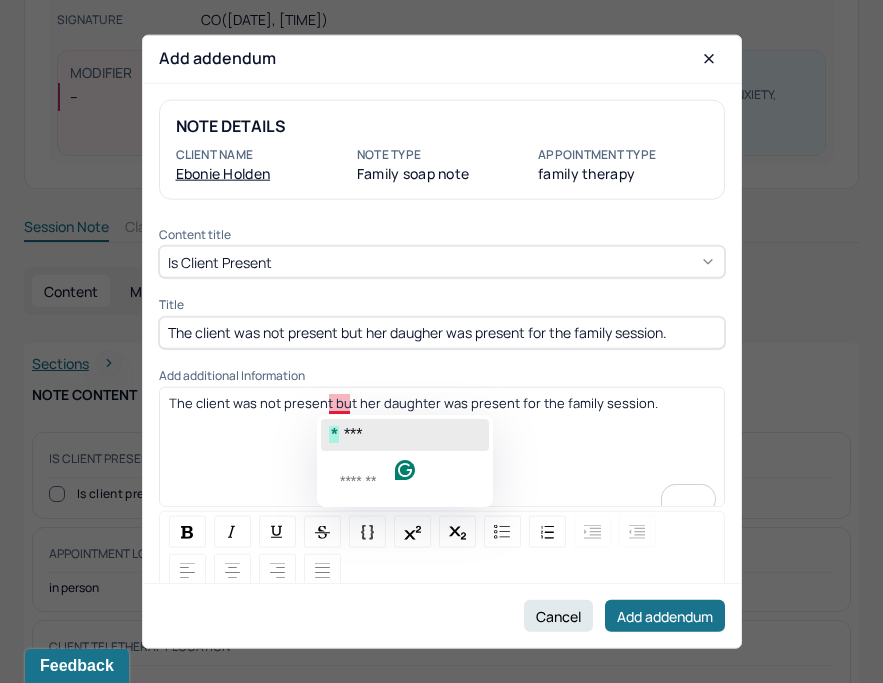 click on "***" 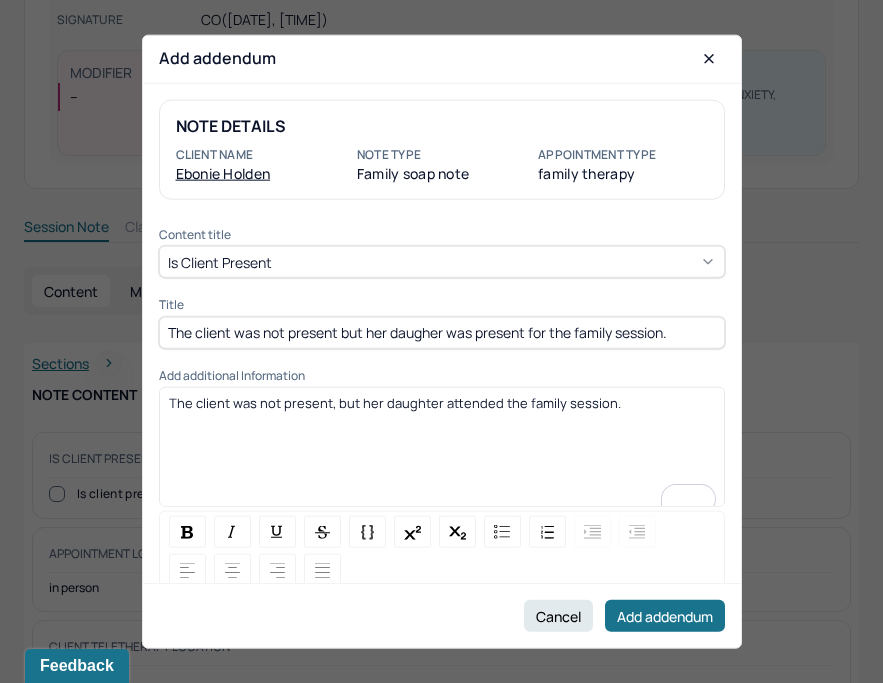 click on "The client was not present, but her daughter attended the family session." at bounding box center (395, 403) 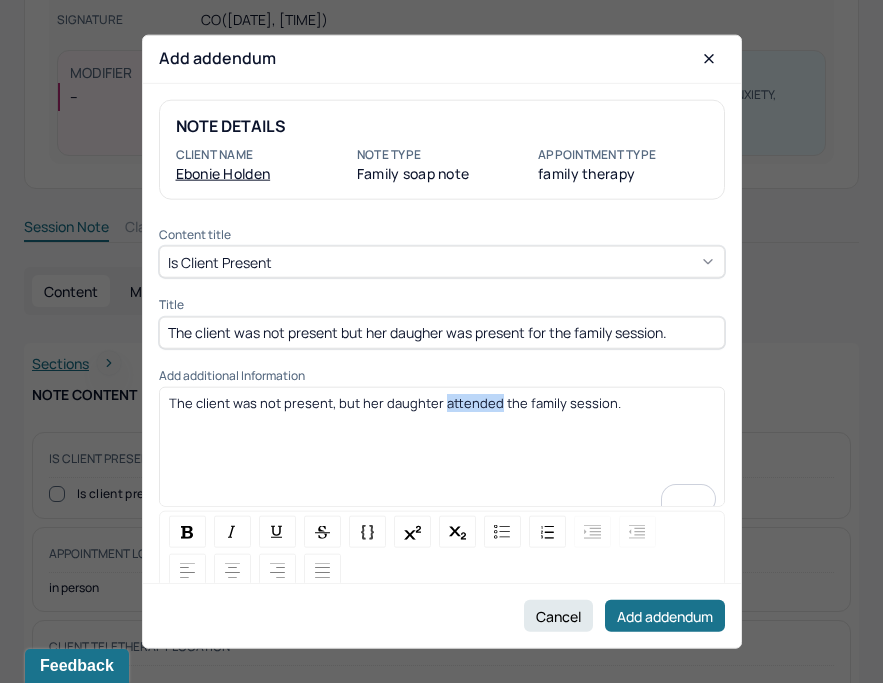 click on "The client was not present, but her daughter attended the family session." at bounding box center [395, 403] 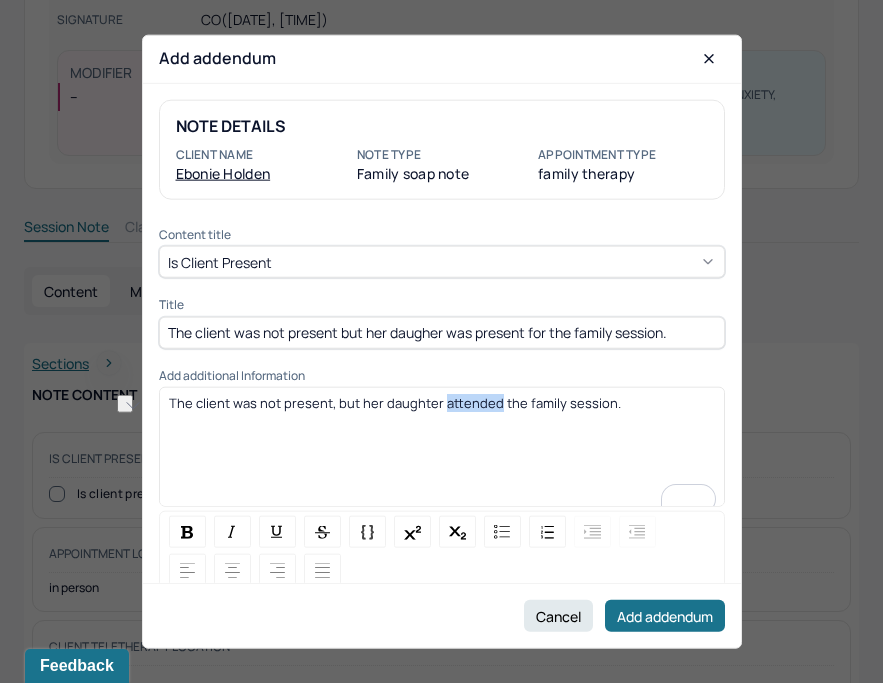 copy on "The client was not present, but her daughter attended the family session." 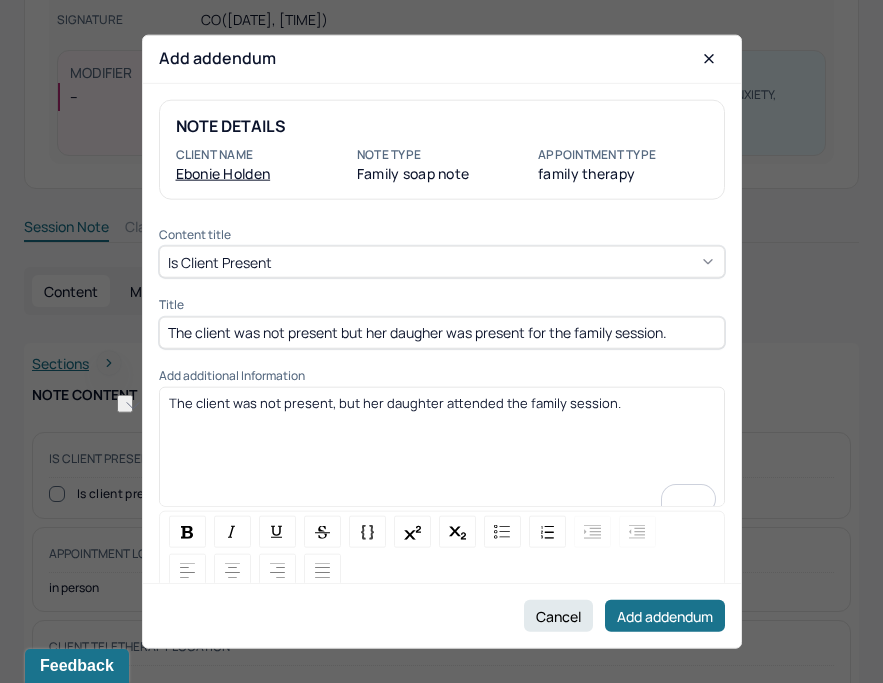 click on "The client was not present but her daugher was present for the family session." at bounding box center [442, 332] 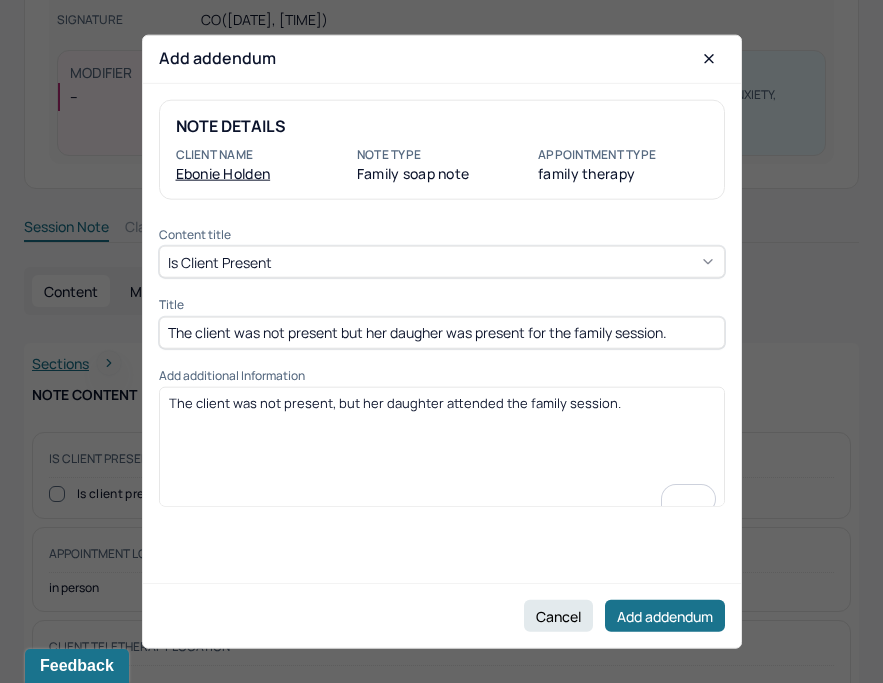 click on "The client was not present but her daugher was present for the family session." at bounding box center (442, 332) 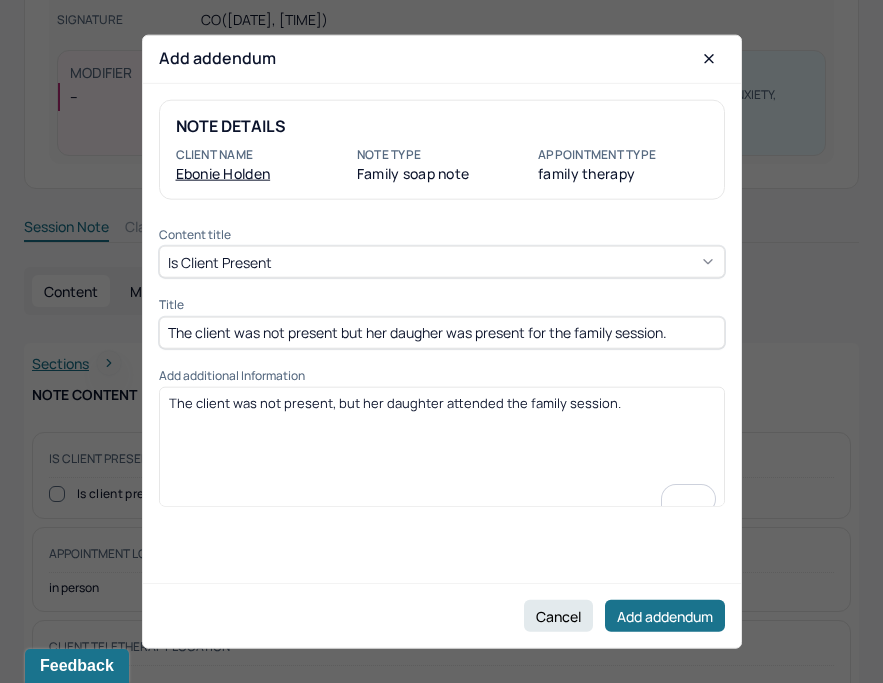 click on "The client was not present but her daugher was present for the family session." at bounding box center [442, 332] 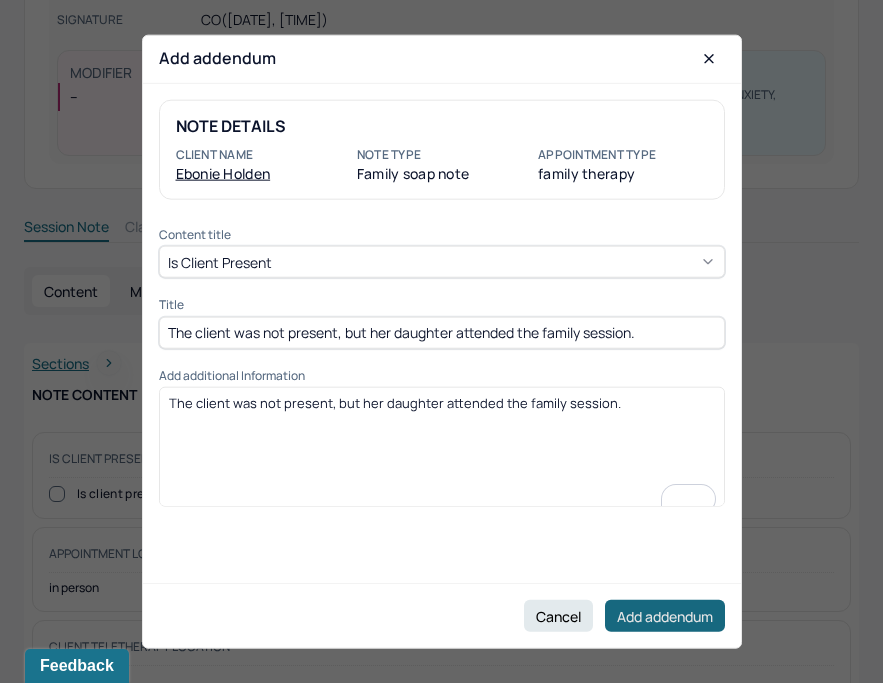 type on "The client was not present, but her daughter attended the family session." 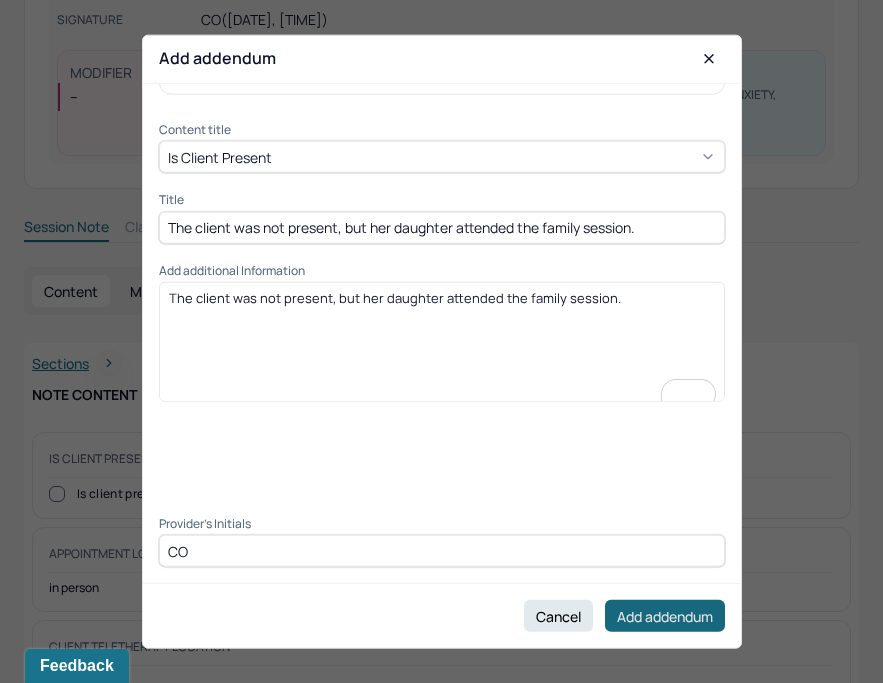 type on "CO" 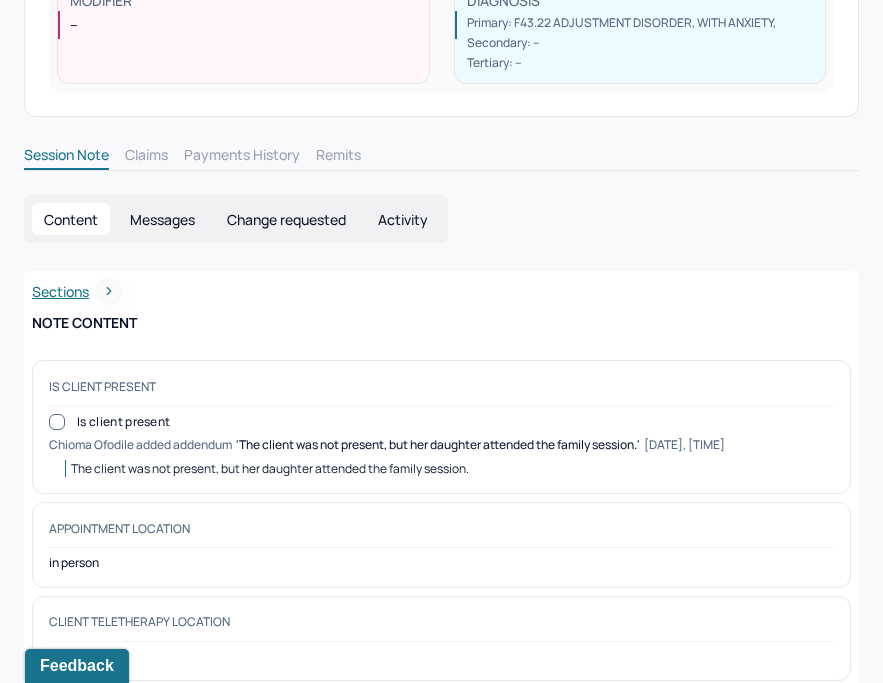 scroll, scrollTop: 0, scrollLeft: 0, axis: both 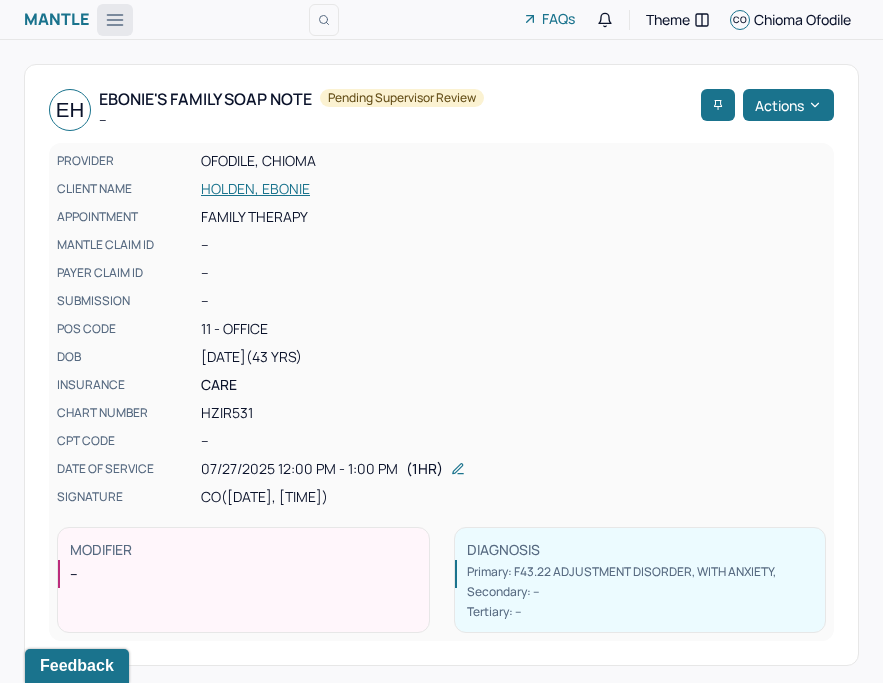 click 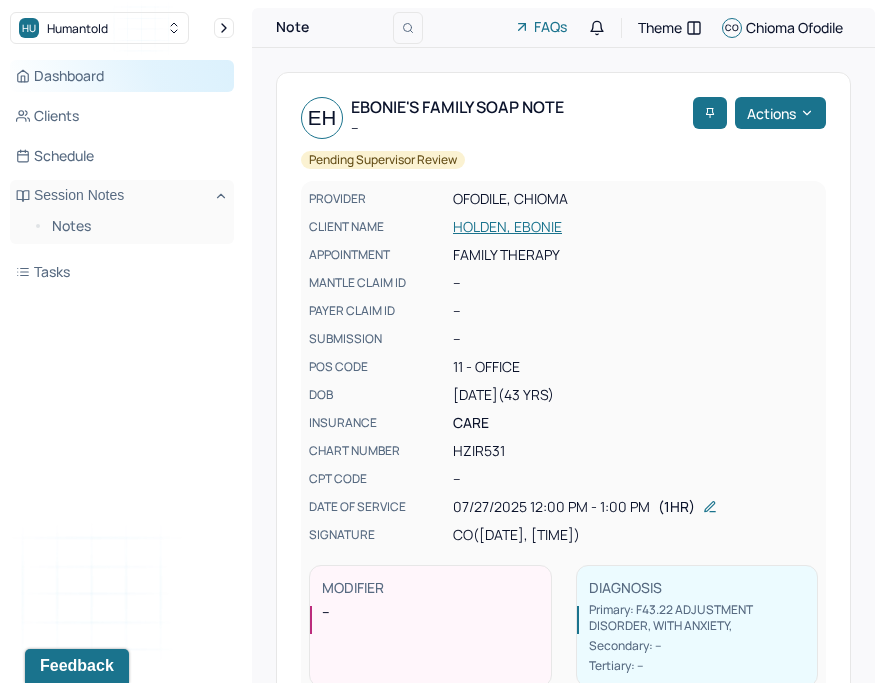click on "Dashboard" at bounding box center [122, 76] 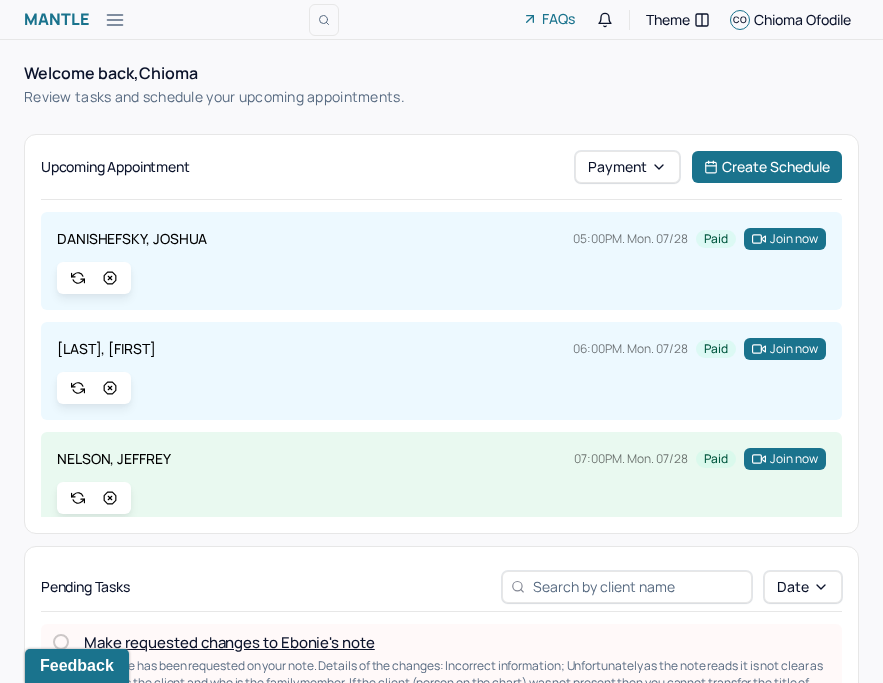scroll, scrollTop: 131, scrollLeft: 0, axis: vertical 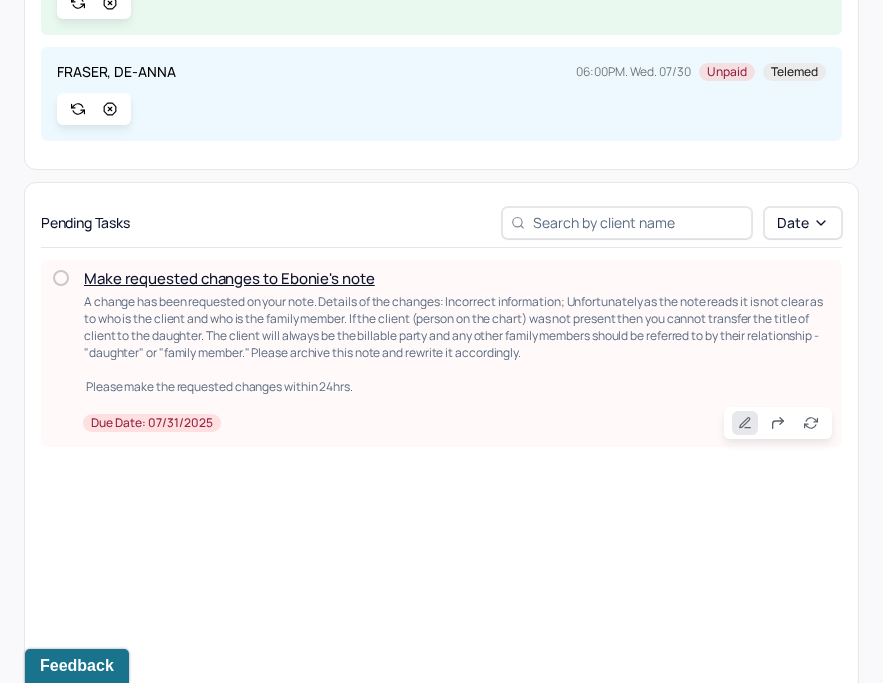 click at bounding box center [745, 423] 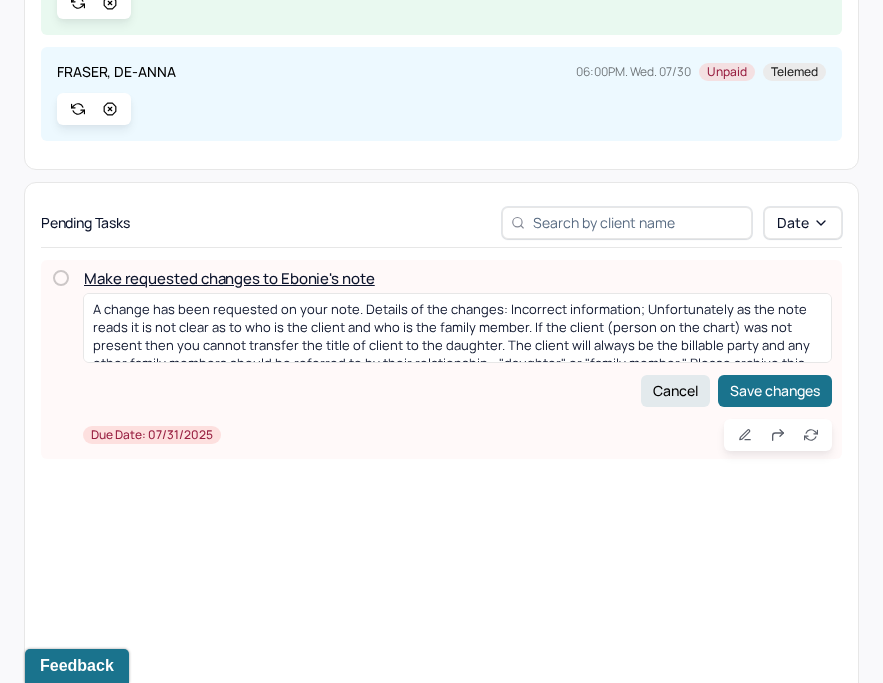 click at bounding box center (61, 278) 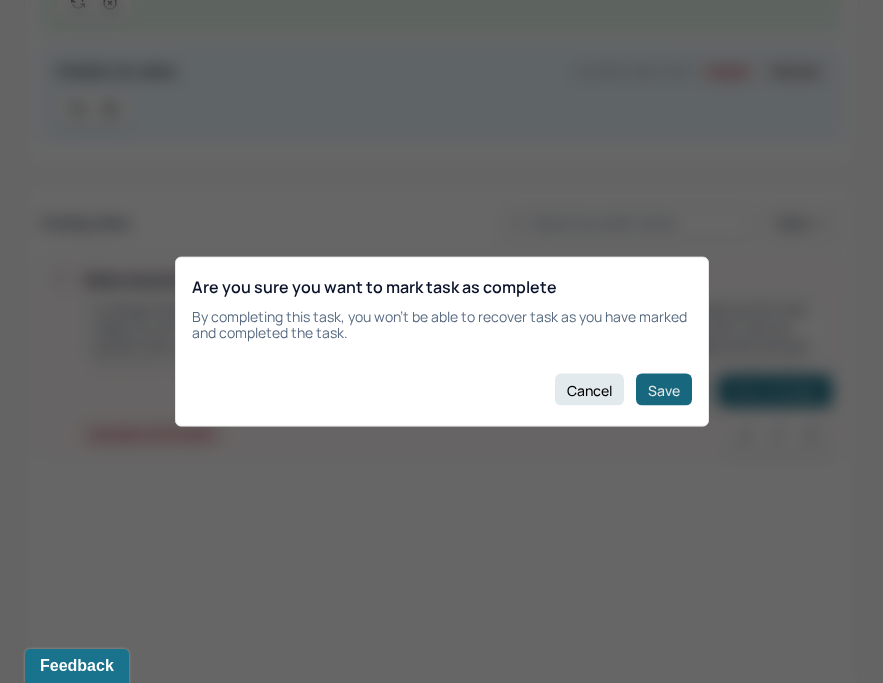 click on "Save" at bounding box center (664, 390) 